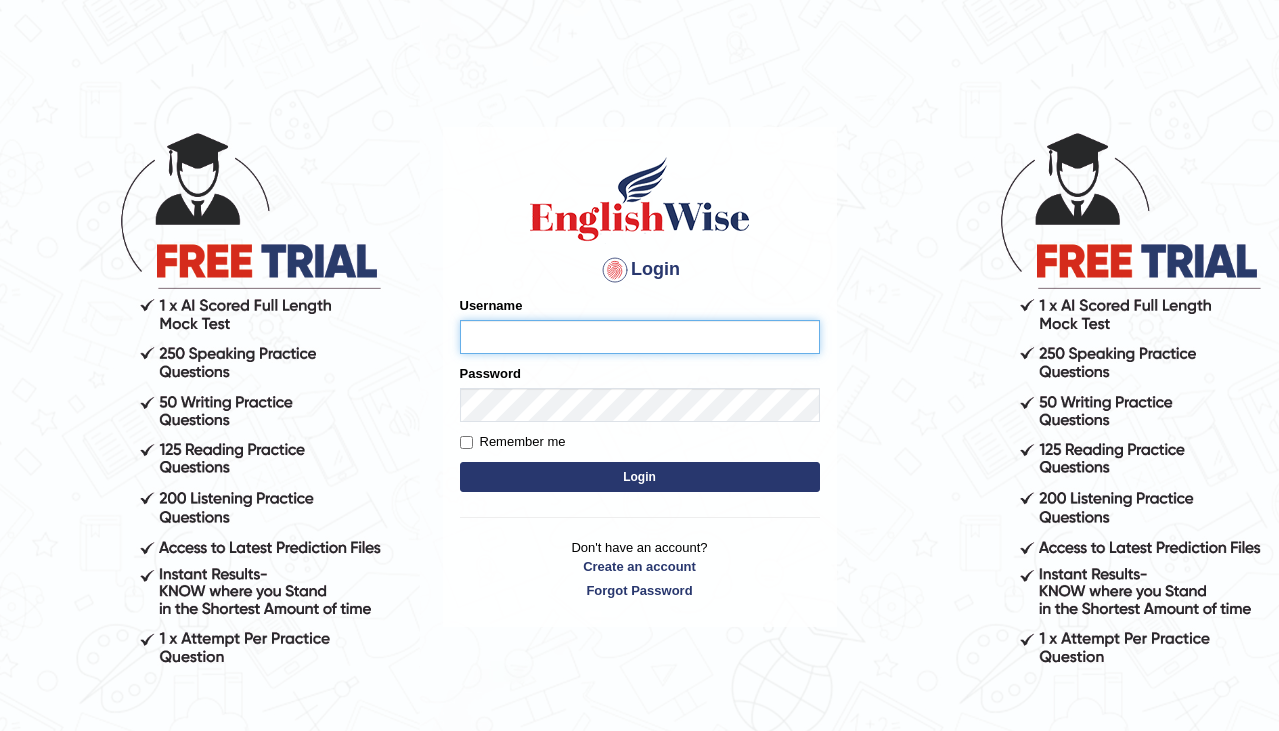 scroll, scrollTop: 0, scrollLeft: 0, axis: both 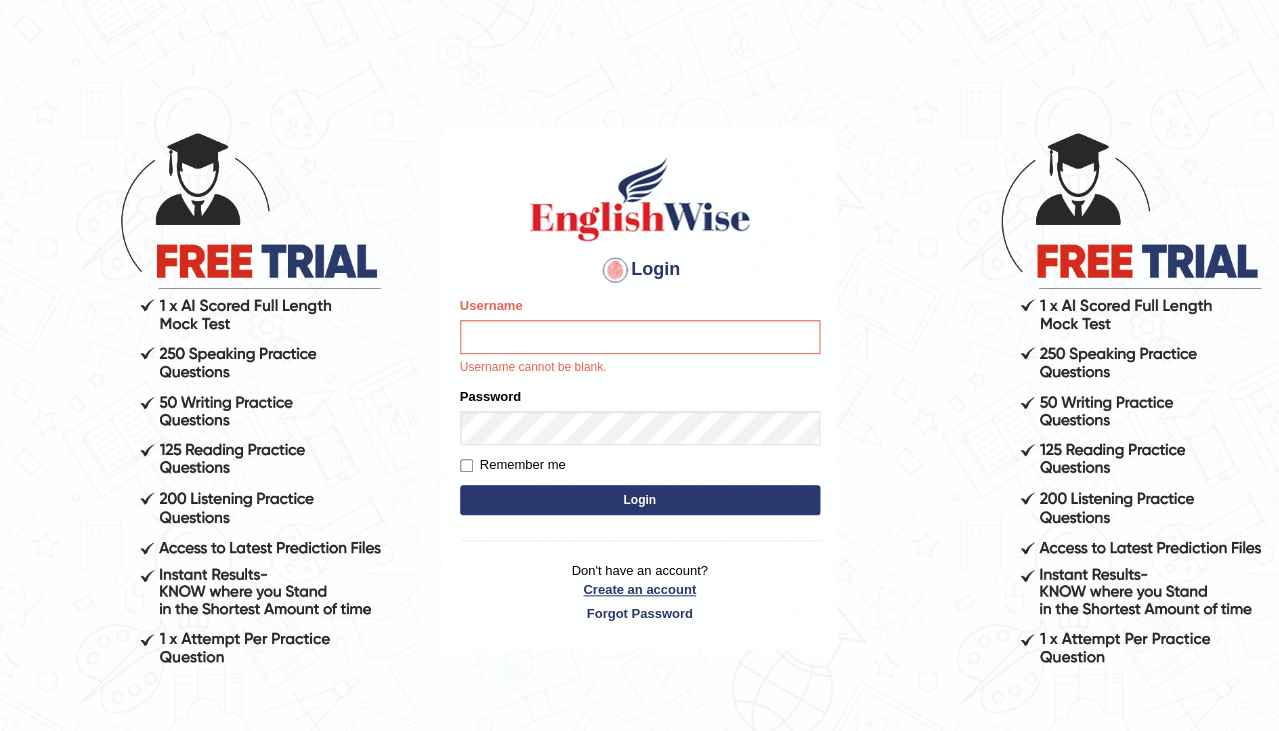 click on "Create an account" at bounding box center [640, 589] 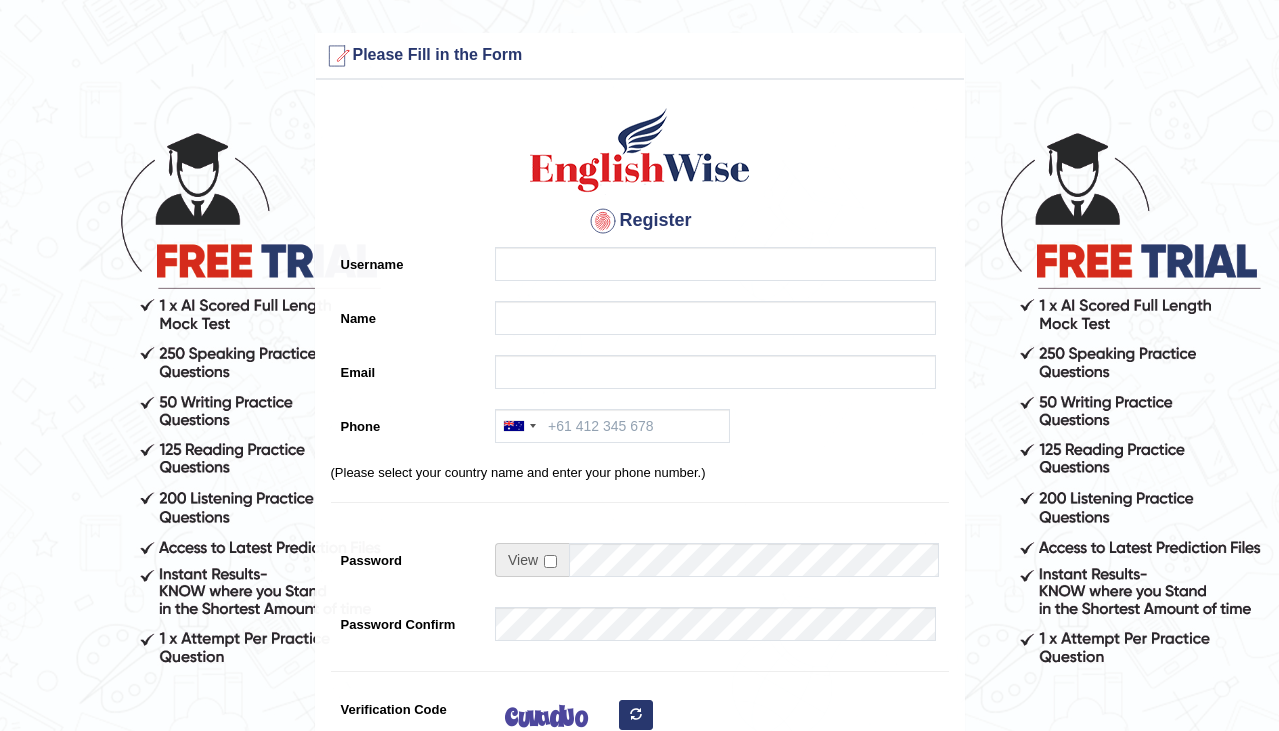 scroll, scrollTop: 0, scrollLeft: 0, axis: both 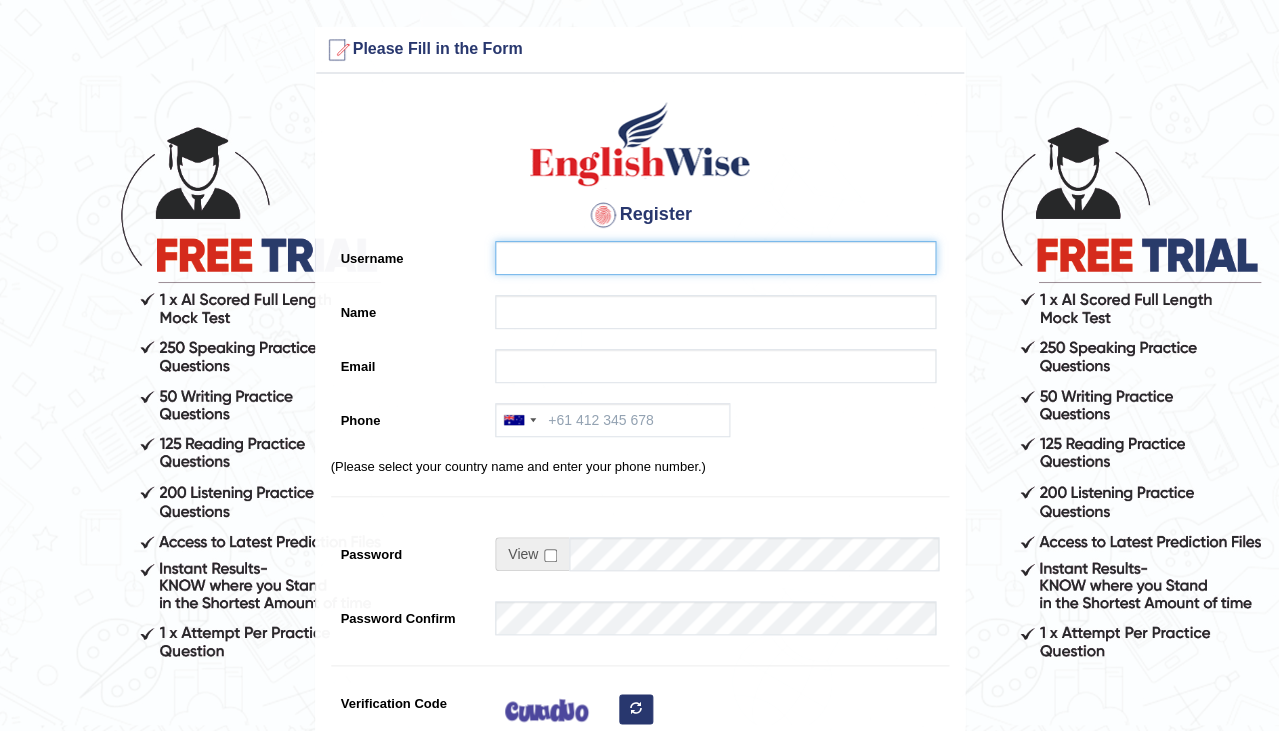 click on "Username" at bounding box center (715, 258) 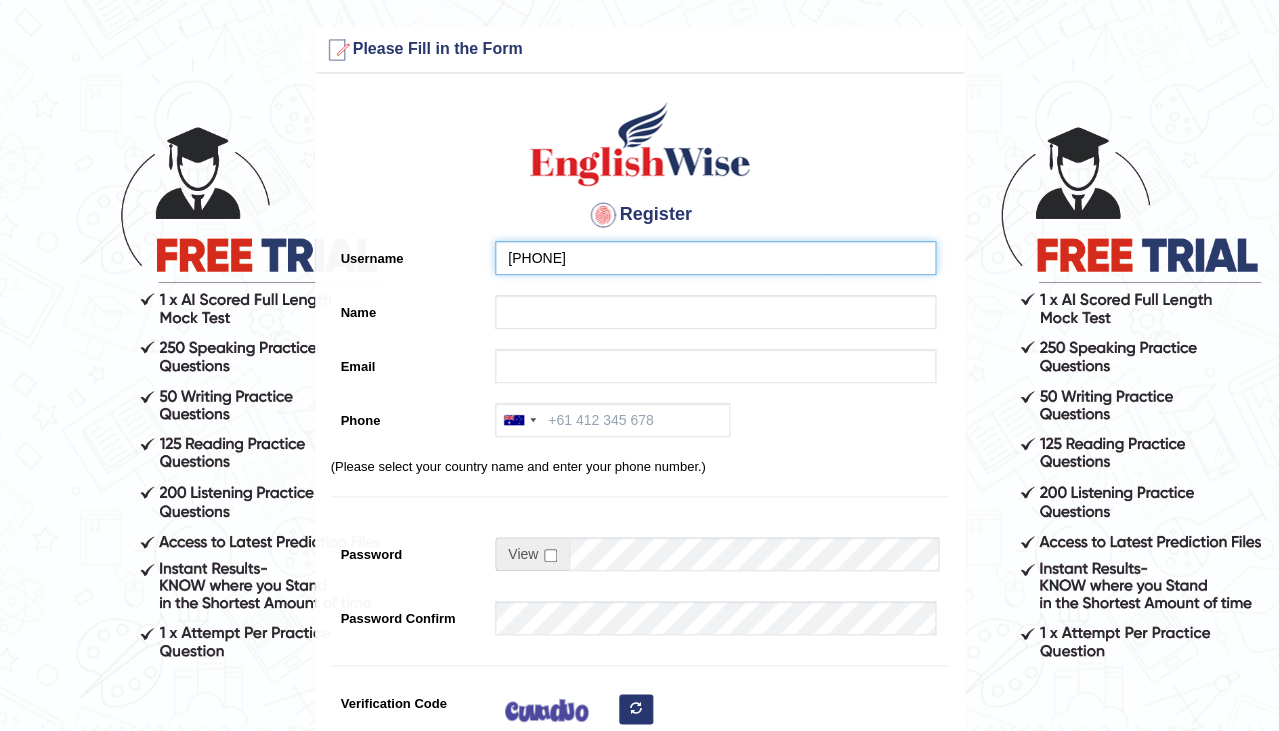 type on "0405381295" 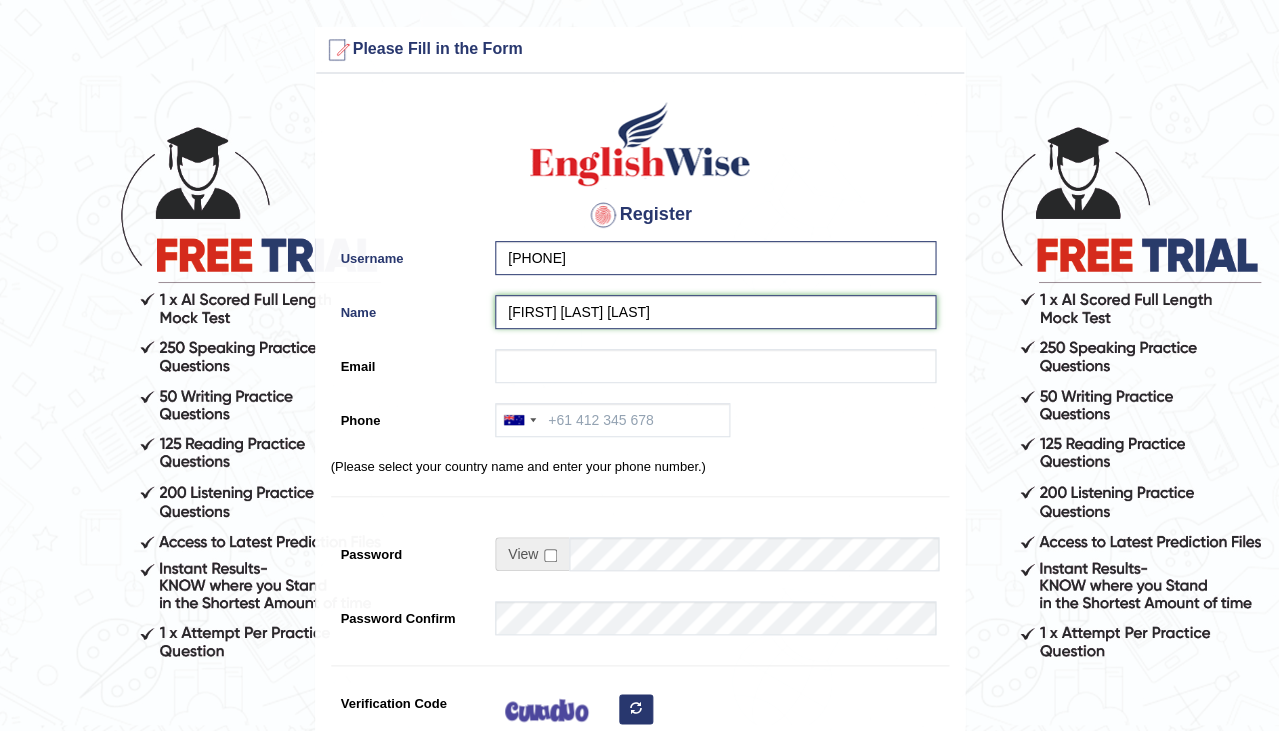 click on "Priscilla Pacheco Pabelo" at bounding box center [715, 312] 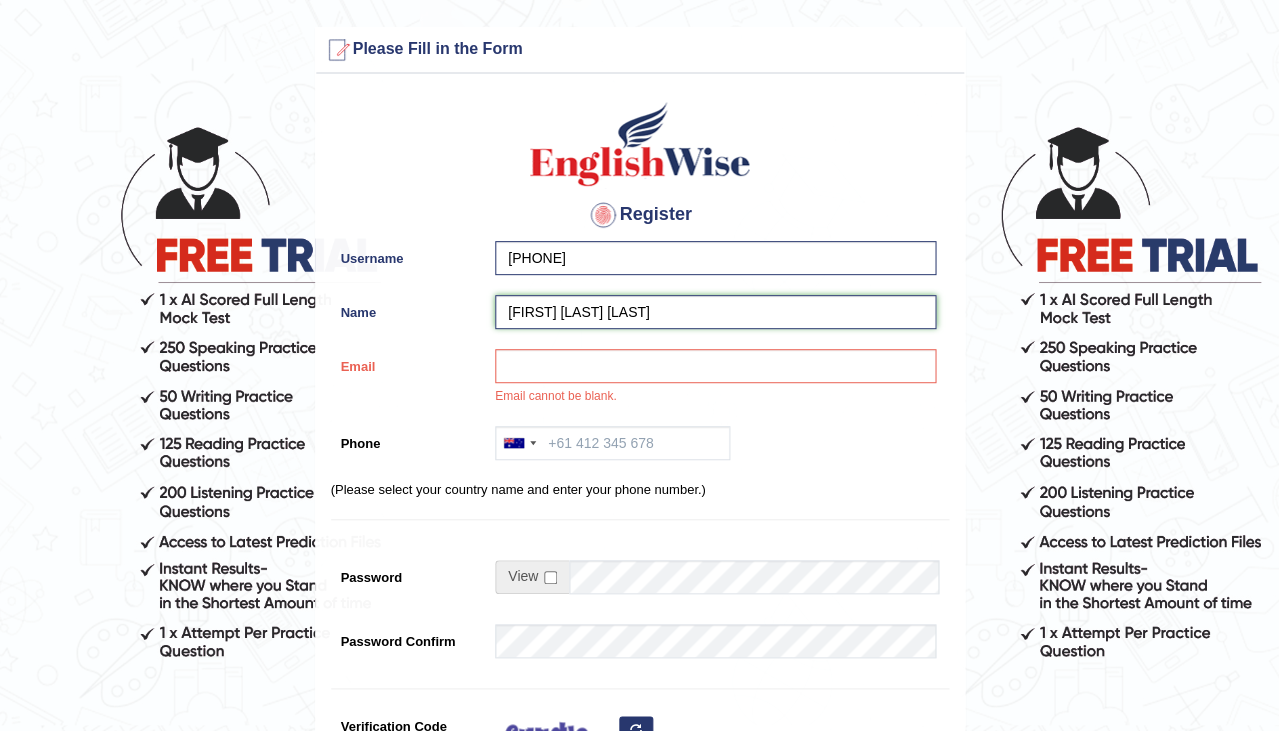 type on "[FIRST] [LAST] [LAST]" 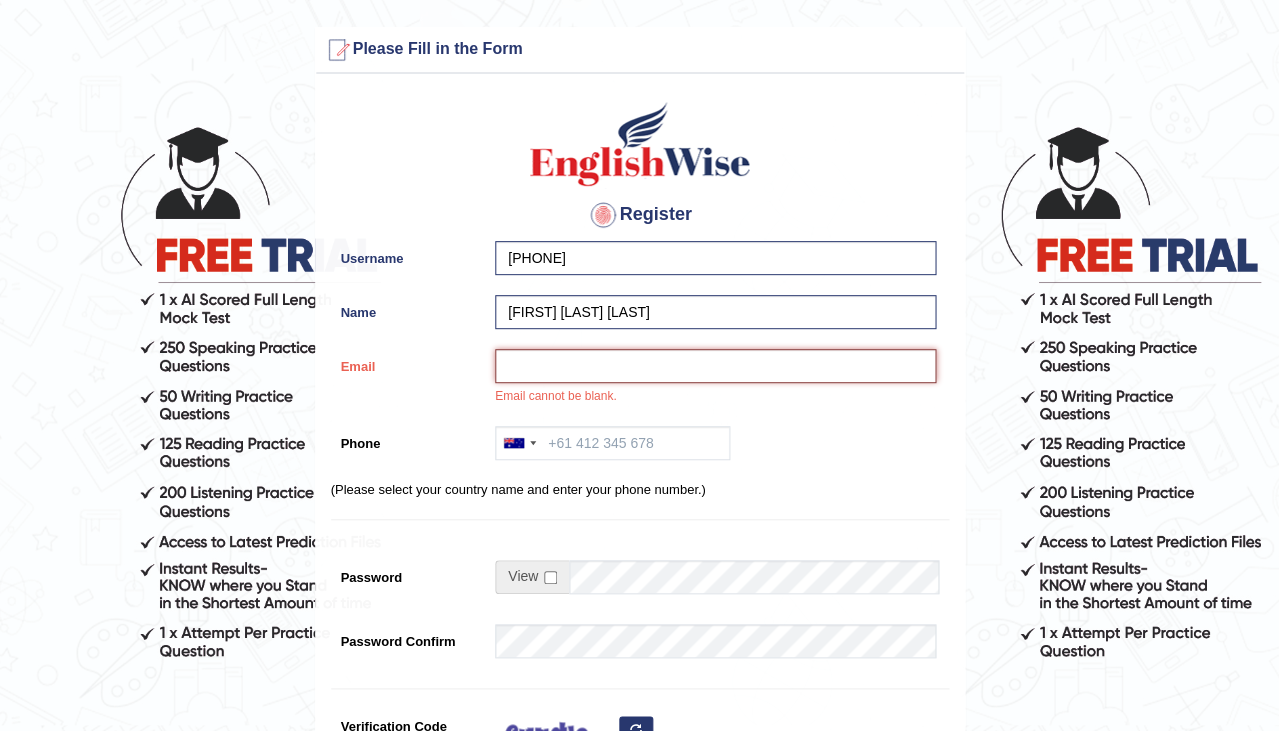 click on "Email" at bounding box center (715, 366) 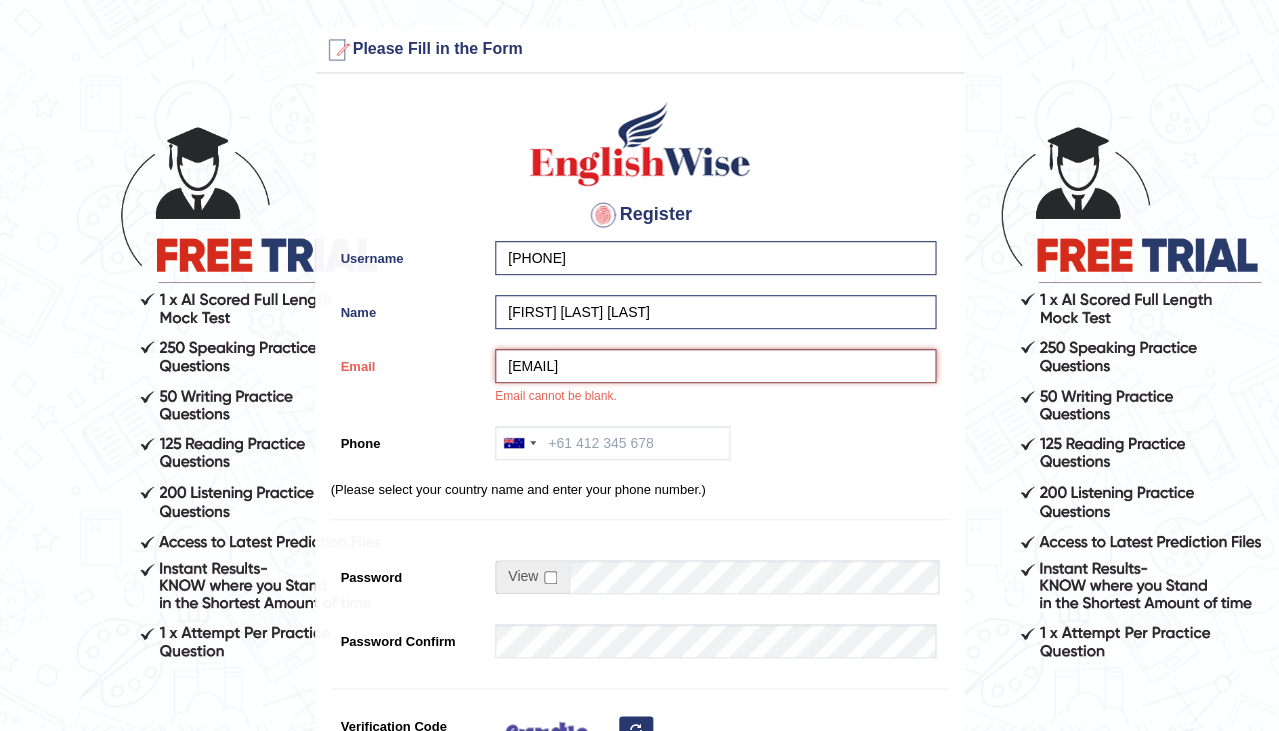 type on "pripazcheas@gmail.com" 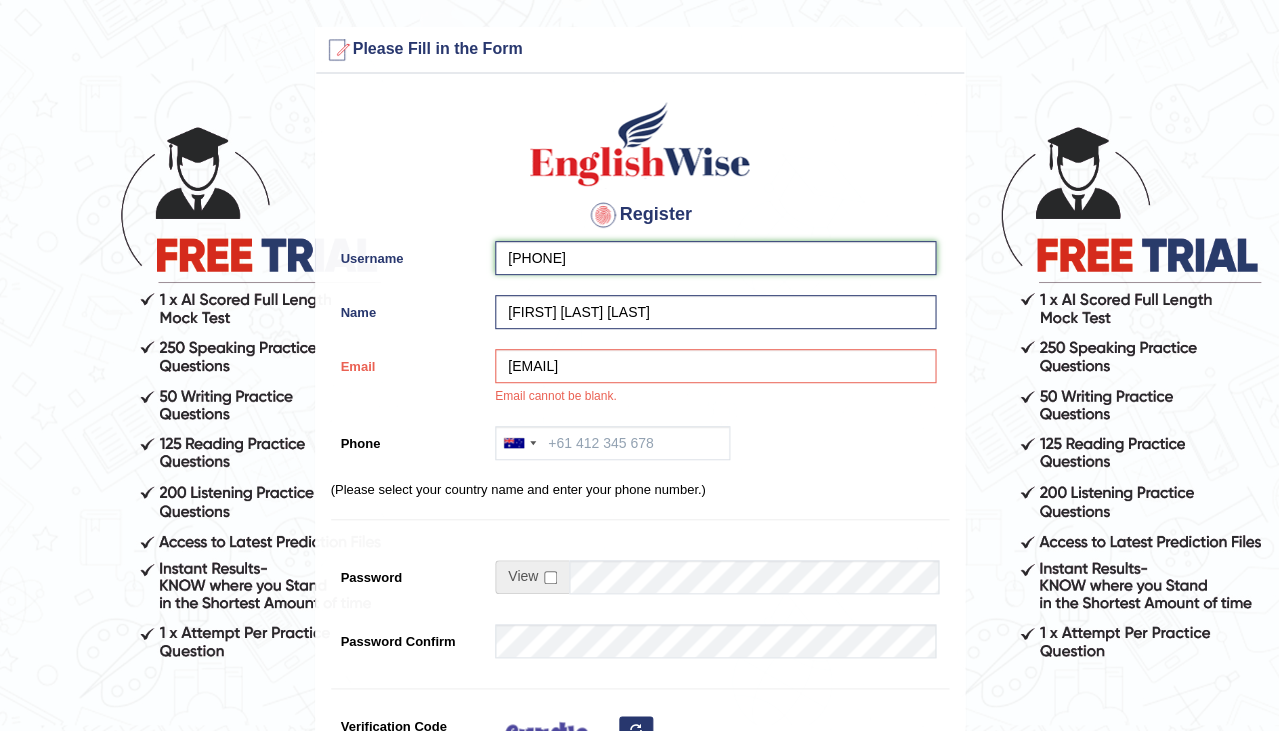 click on "0405381295" at bounding box center (715, 258) 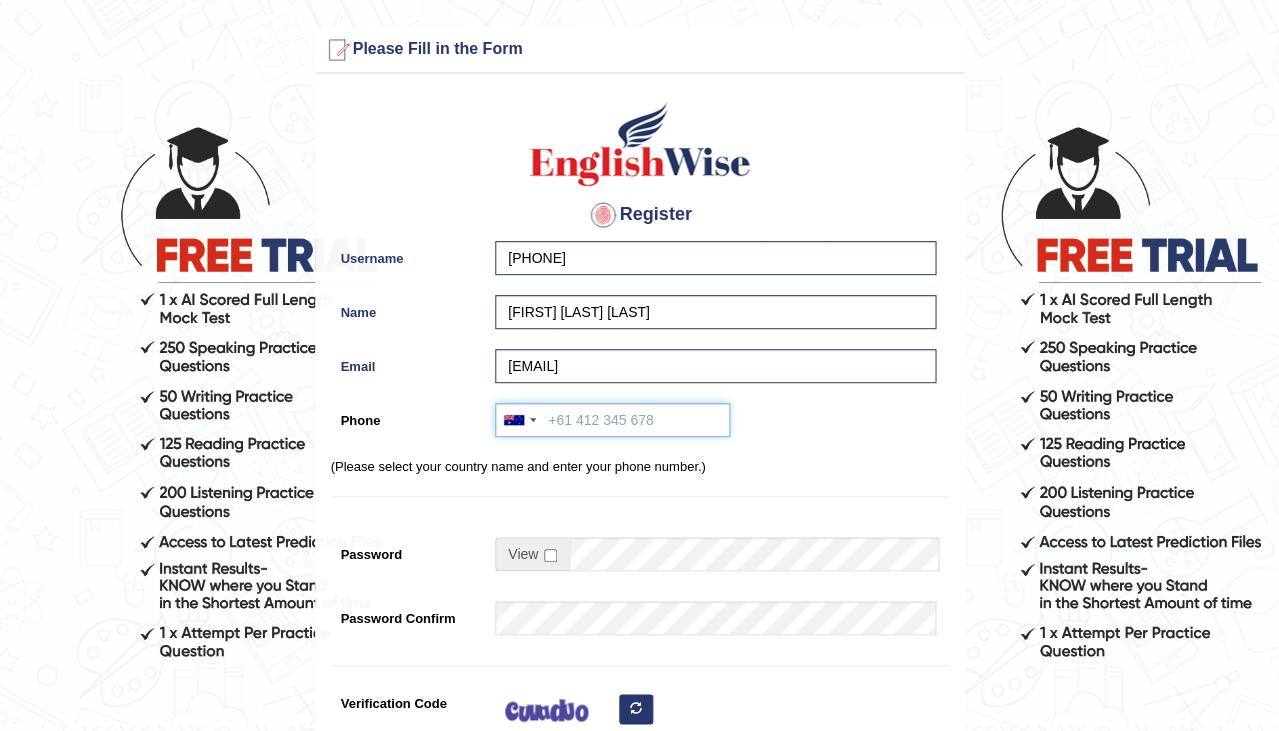 paste on "0405381295" 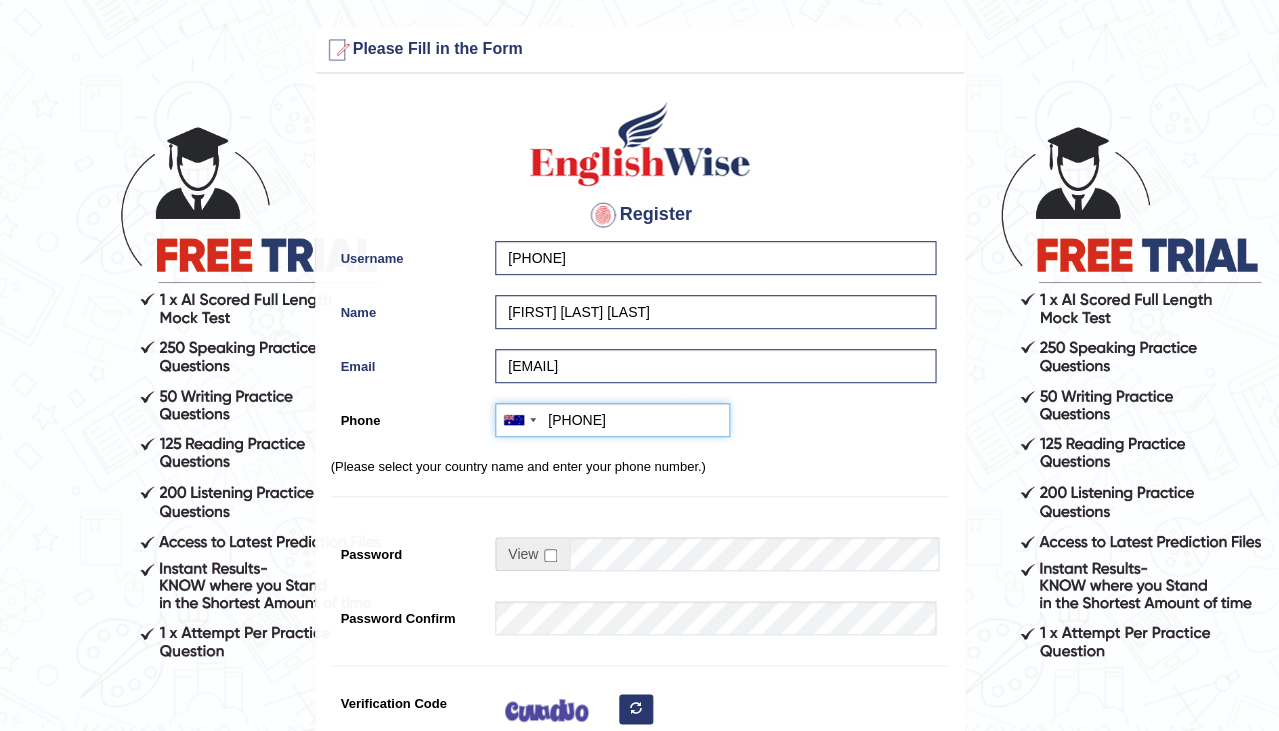 type on "0405381295" 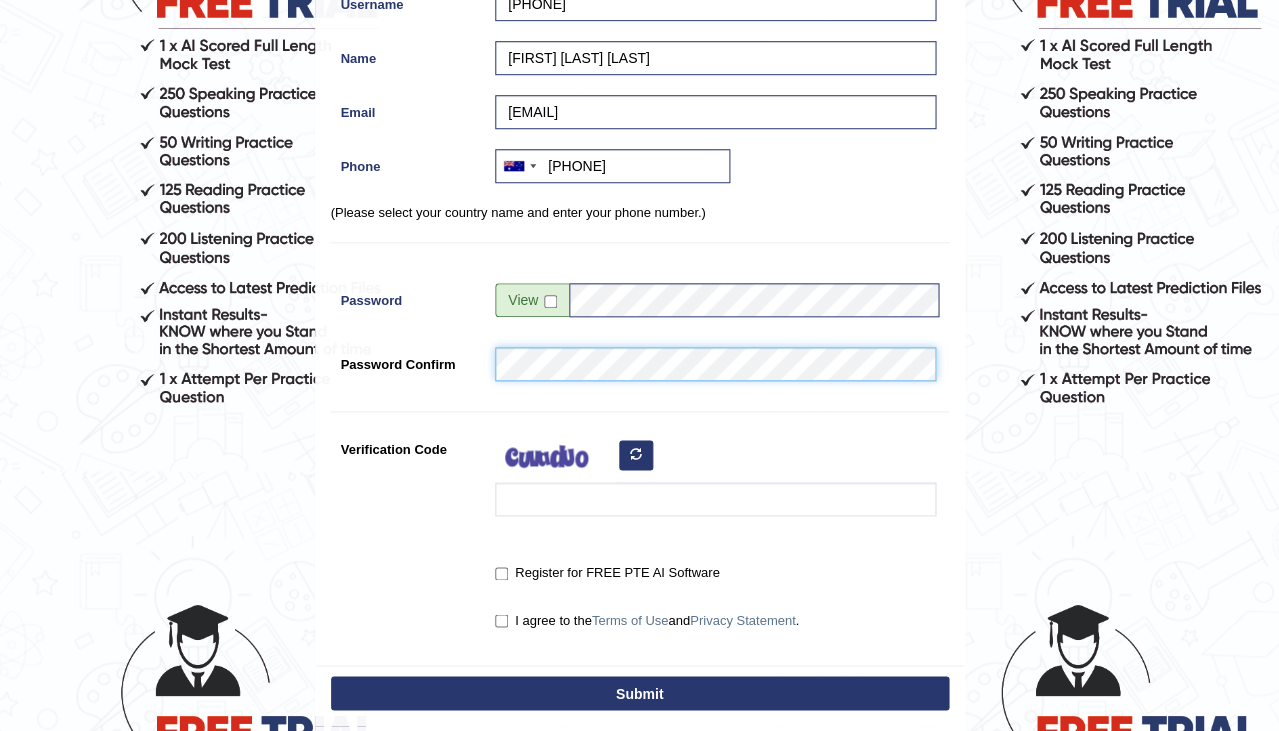 scroll, scrollTop: 261, scrollLeft: 0, axis: vertical 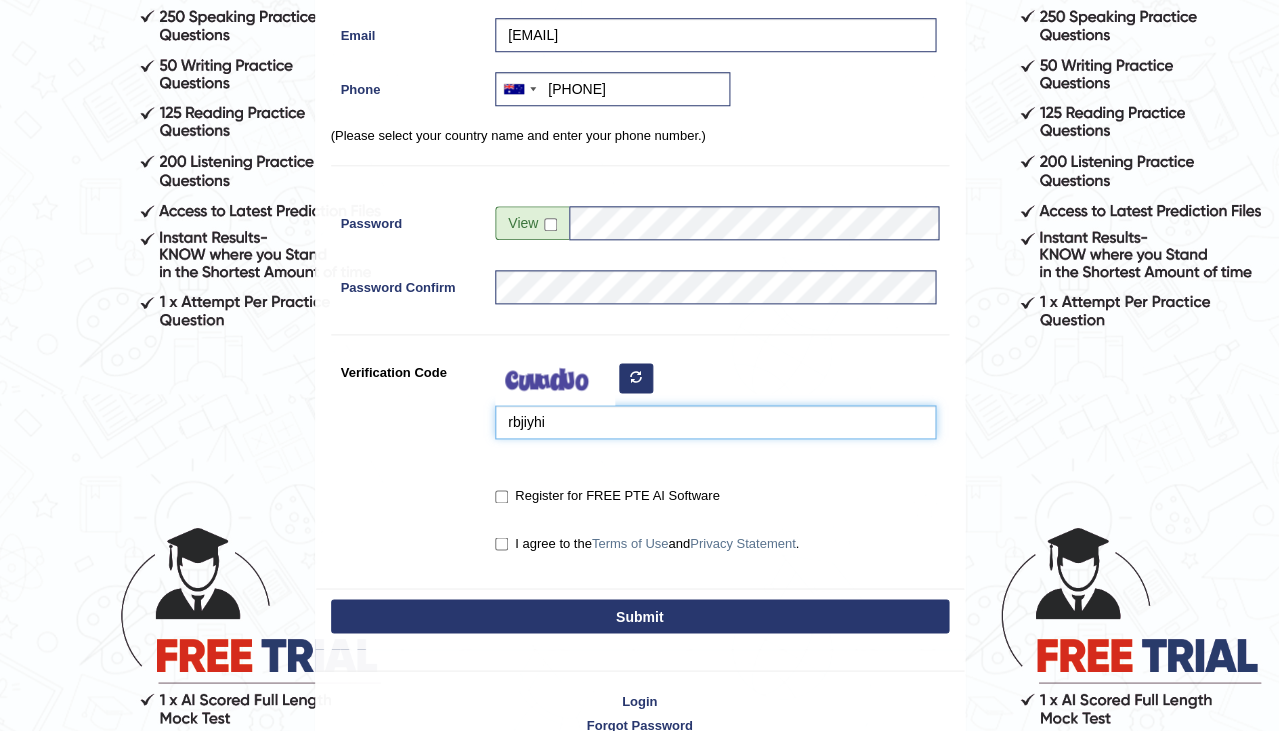 type on "rbjiyhi" 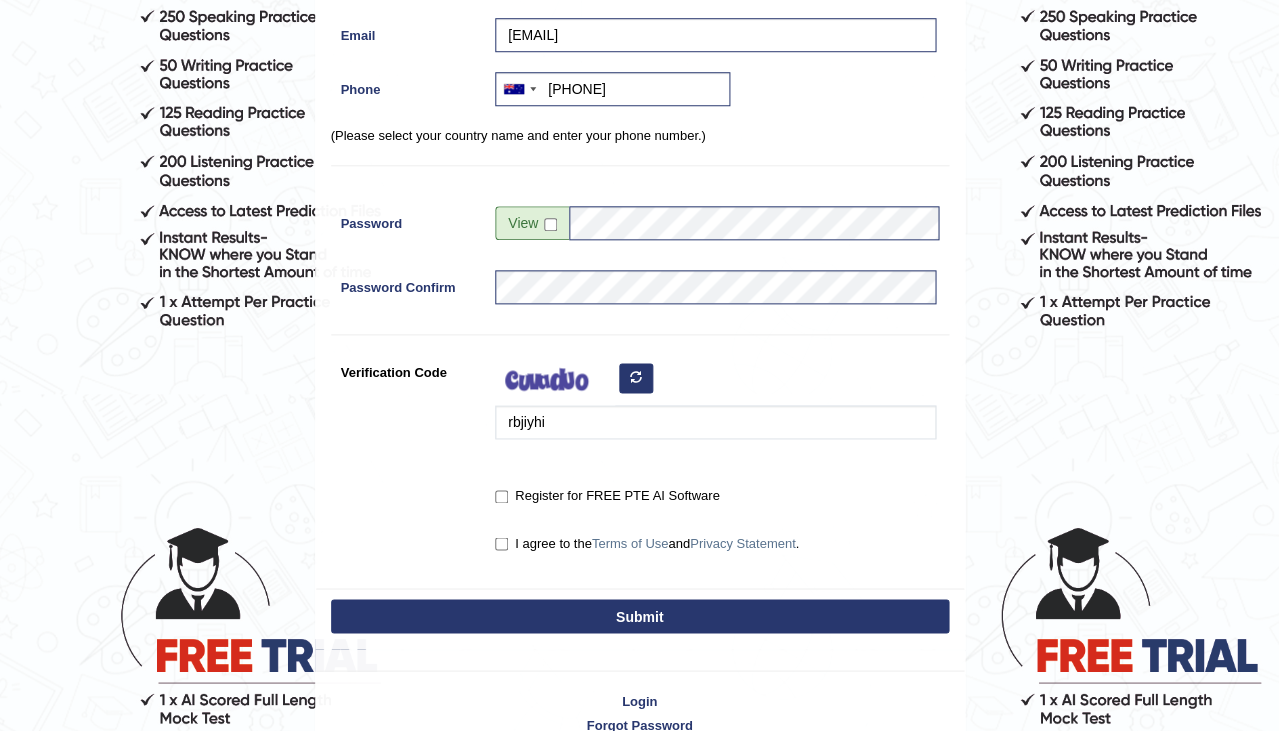 click on "Register for FREE PTE AI Software" at bounding box center (607, 496) 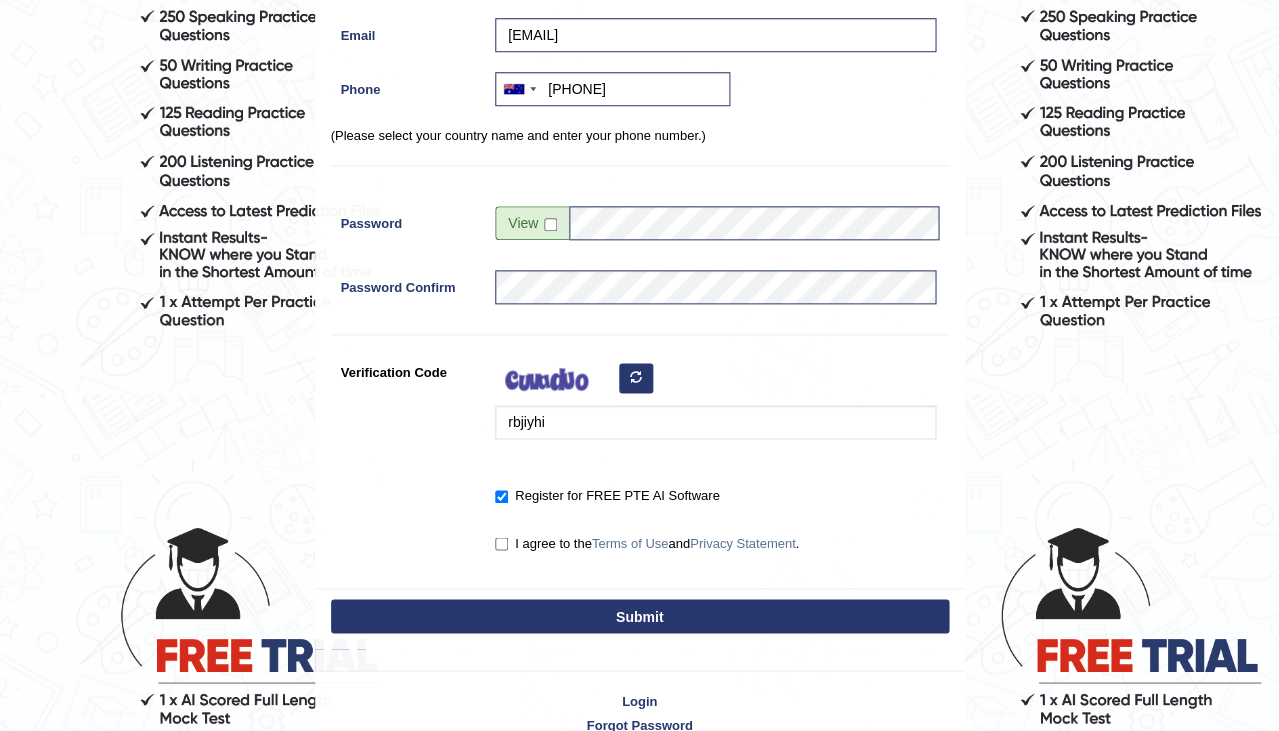 click on "I agree to the  Terms of Use  and  Privacy Statement ." at bounding box center (647, 543) 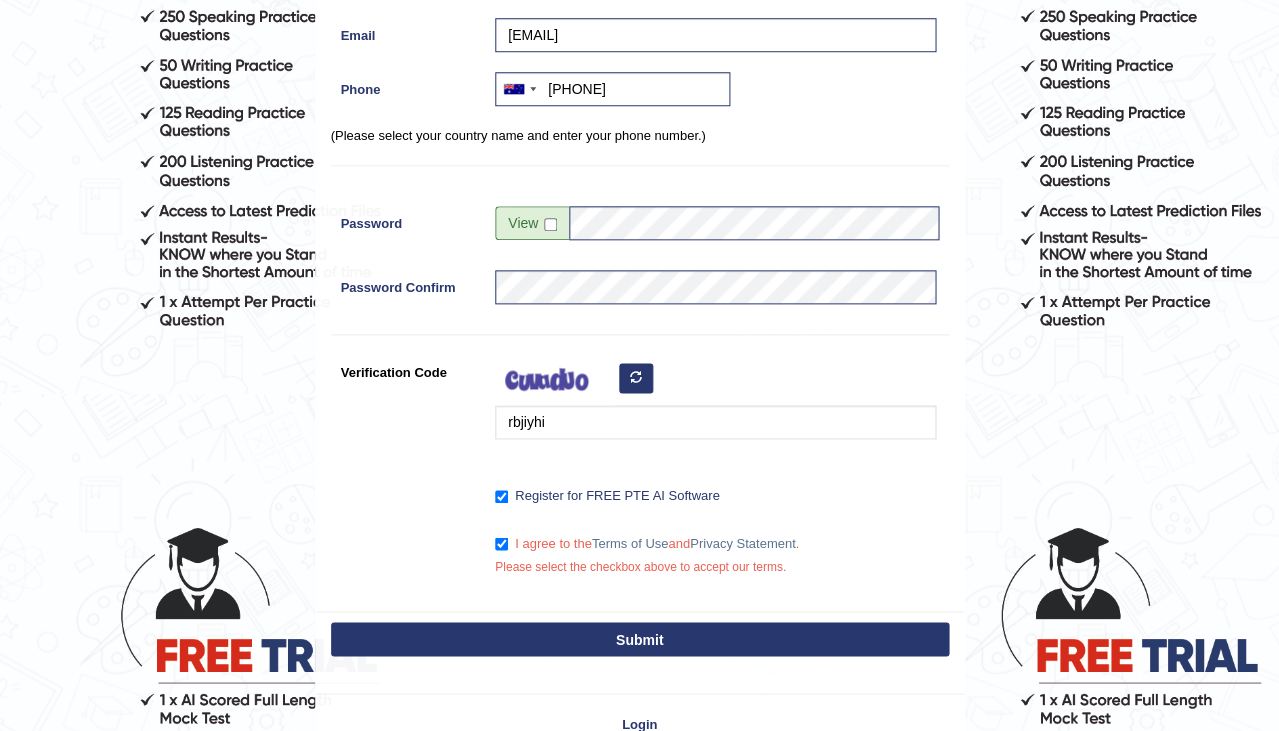 click on "Submit" at bounding box center [640, 639] 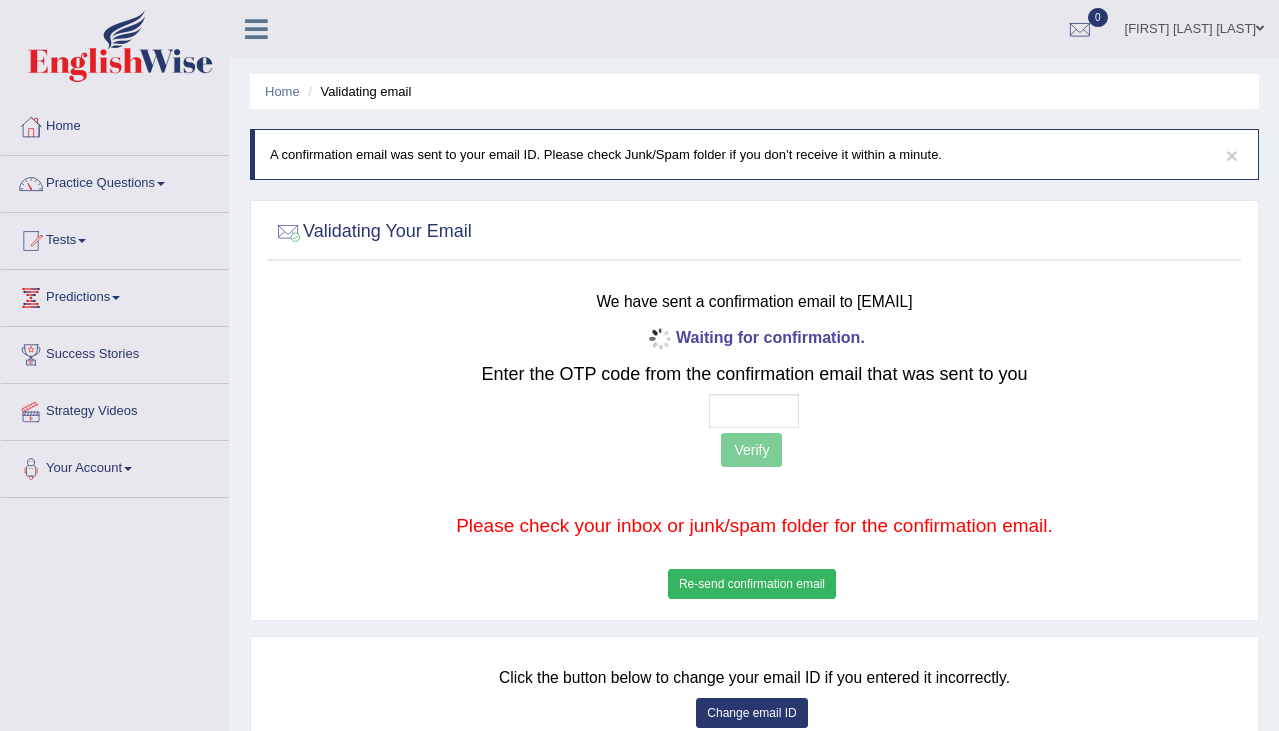 scroll, scrollTop: 0, scrollLeft: 0, axis: both 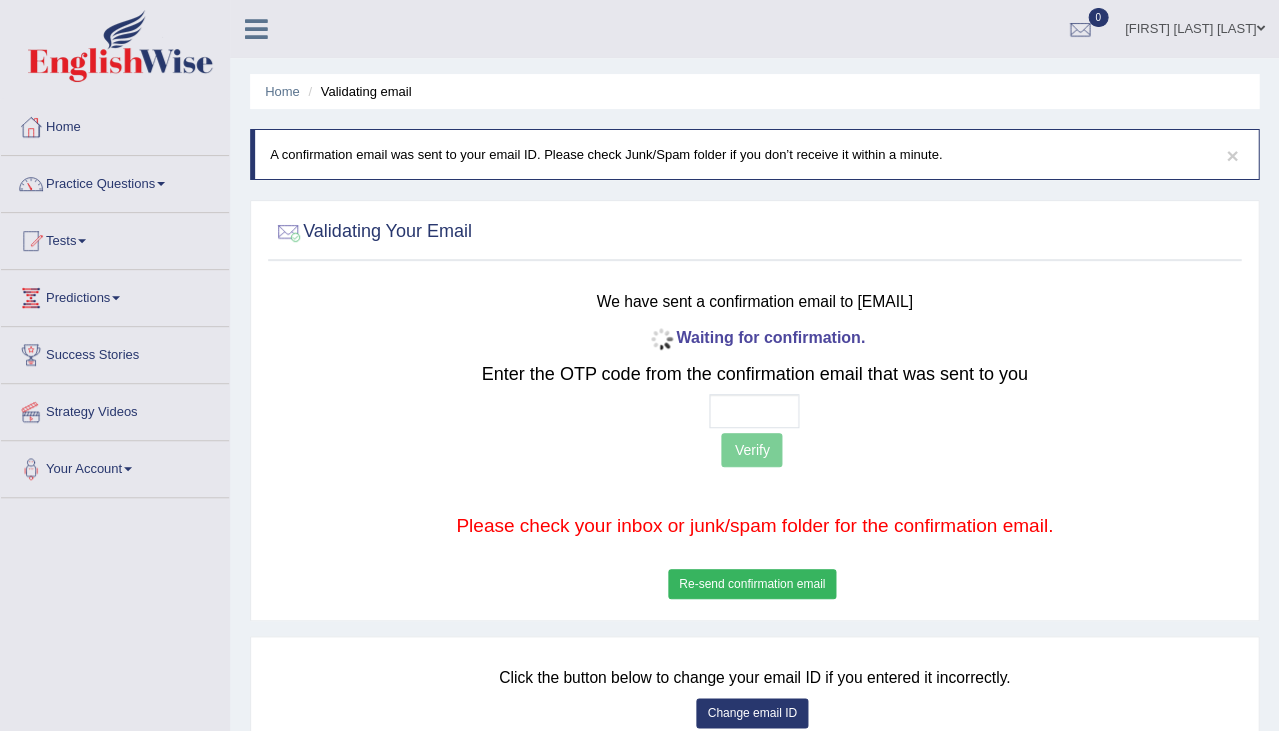 click at bounding box center (754, 411) 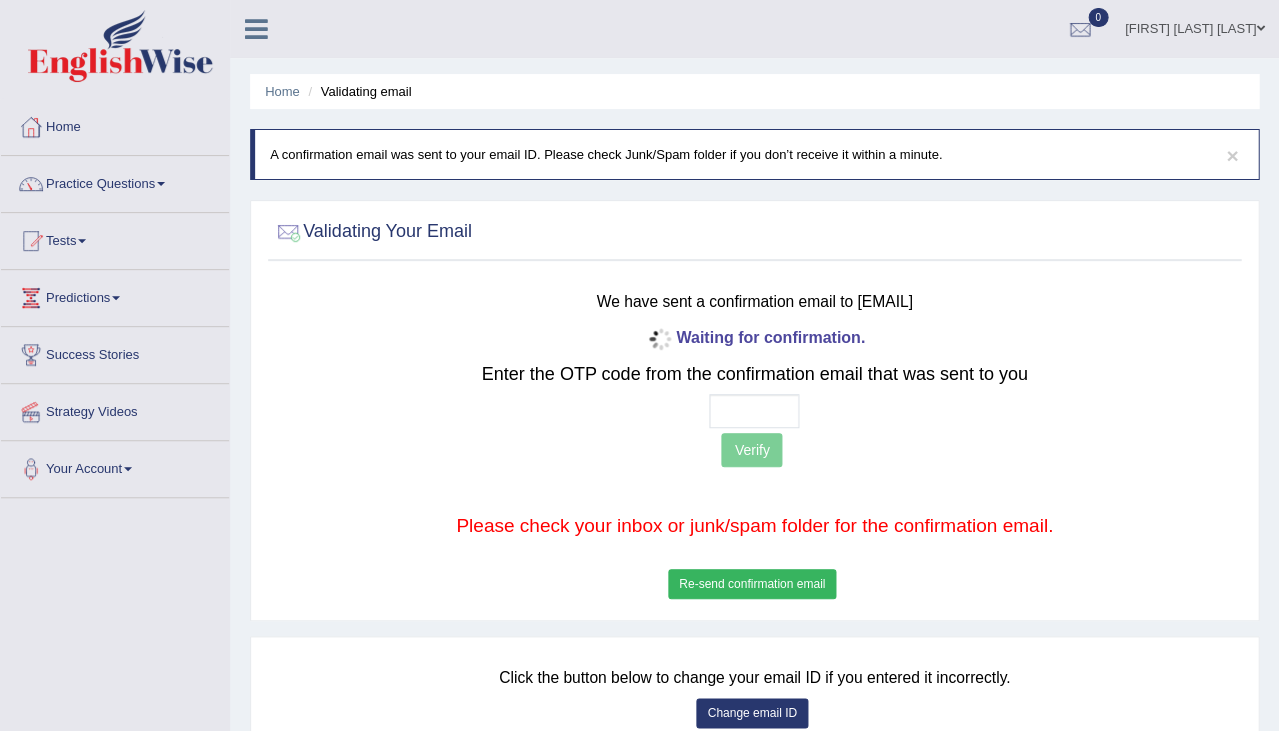 scroll, scrollTop: 133, scrollLeft: 0, axis: vertical 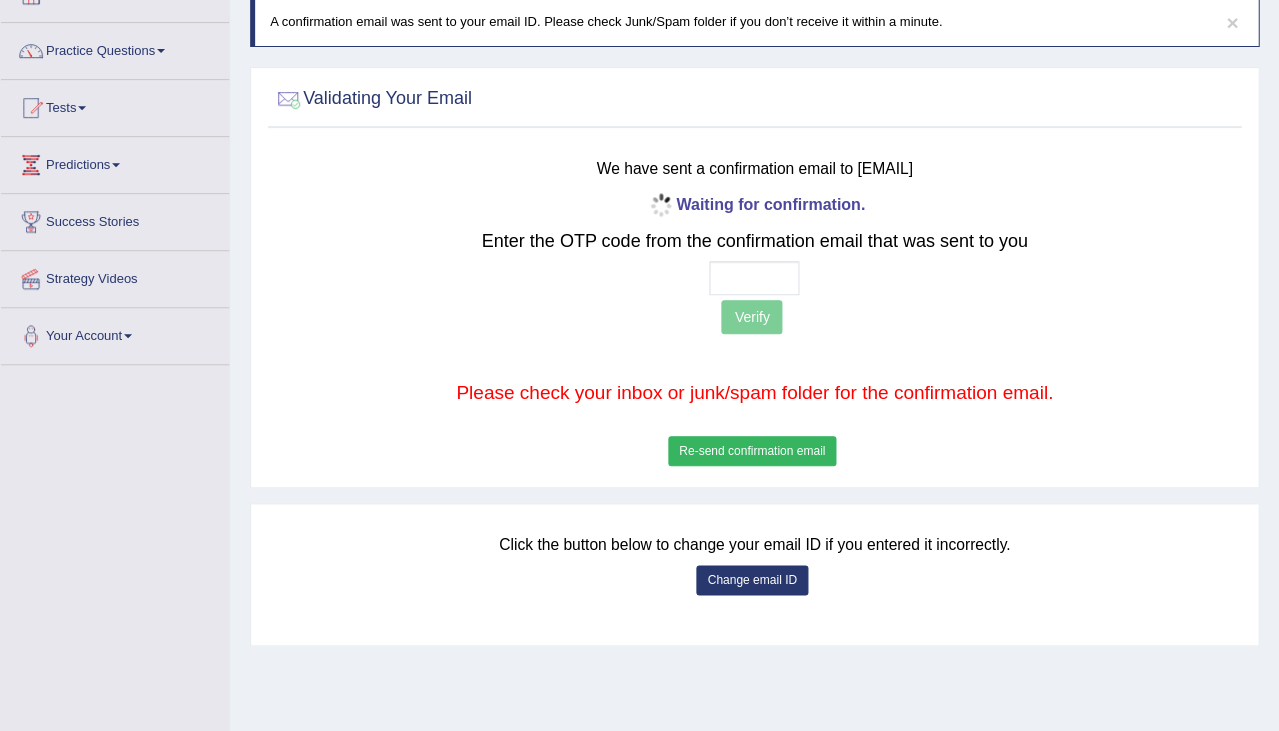 click on "Change email ID" at bounding box center (751, 580) 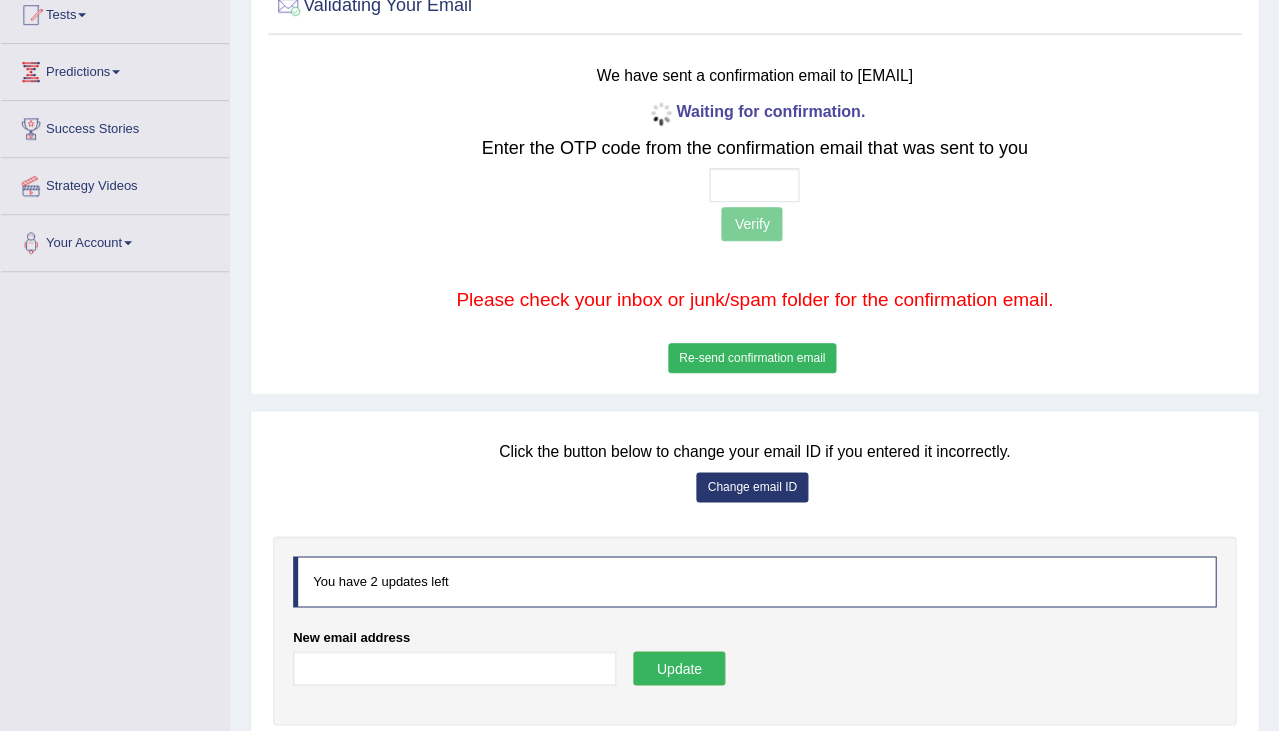 scroll, scrollTop: 266, scrollLeft: 0, axis: vertical 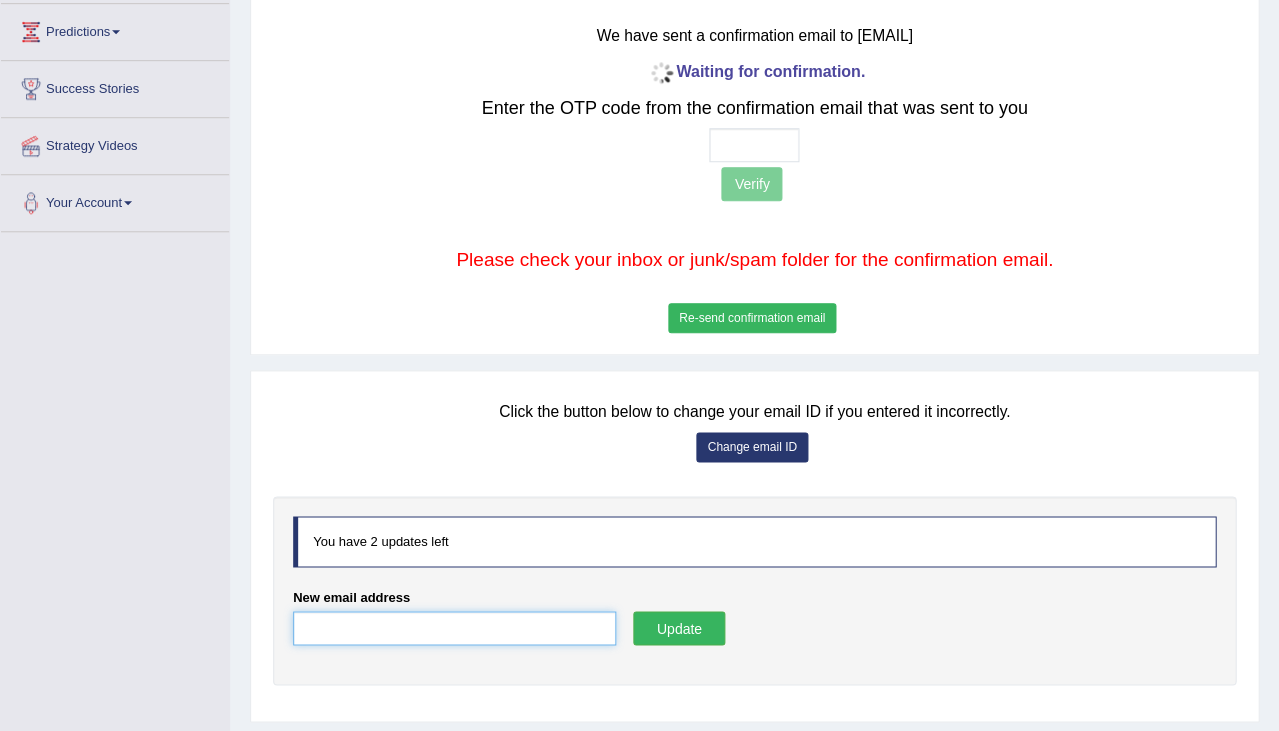 click on "New email address" at bounding box center (454, 628) 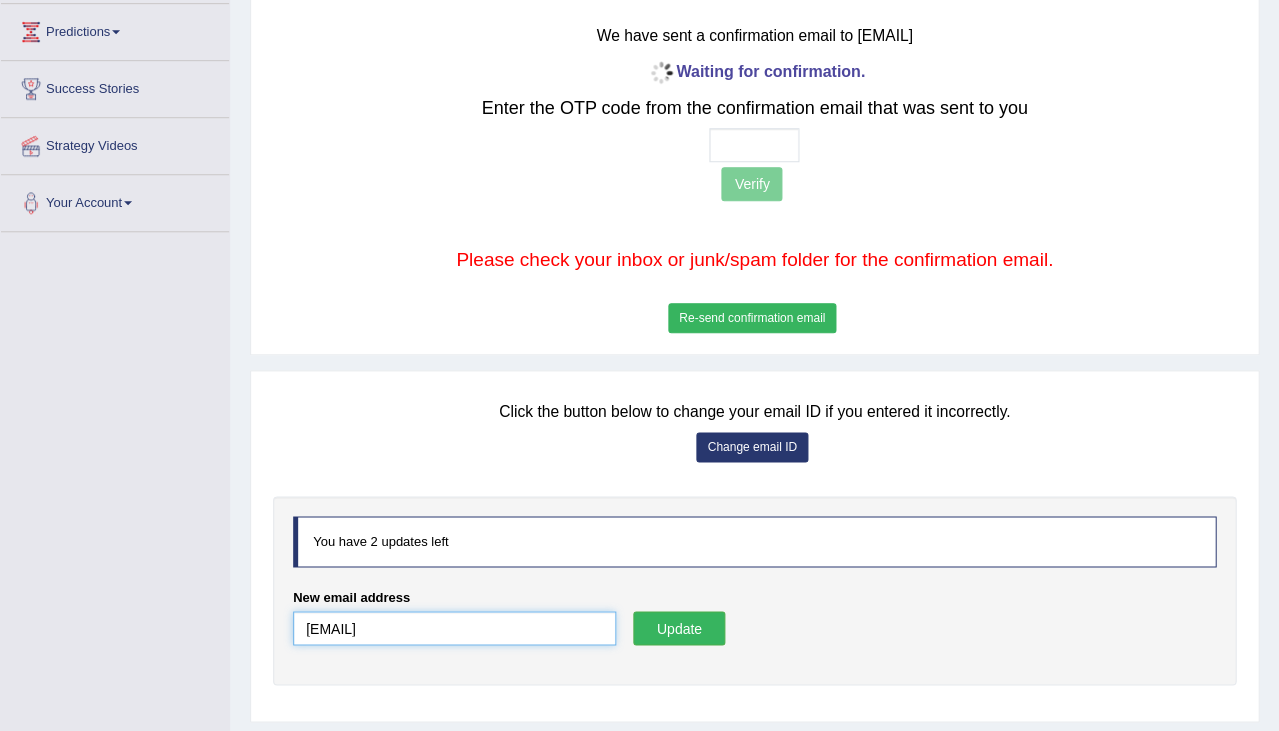 type on "pripazcheco@gmail.com" 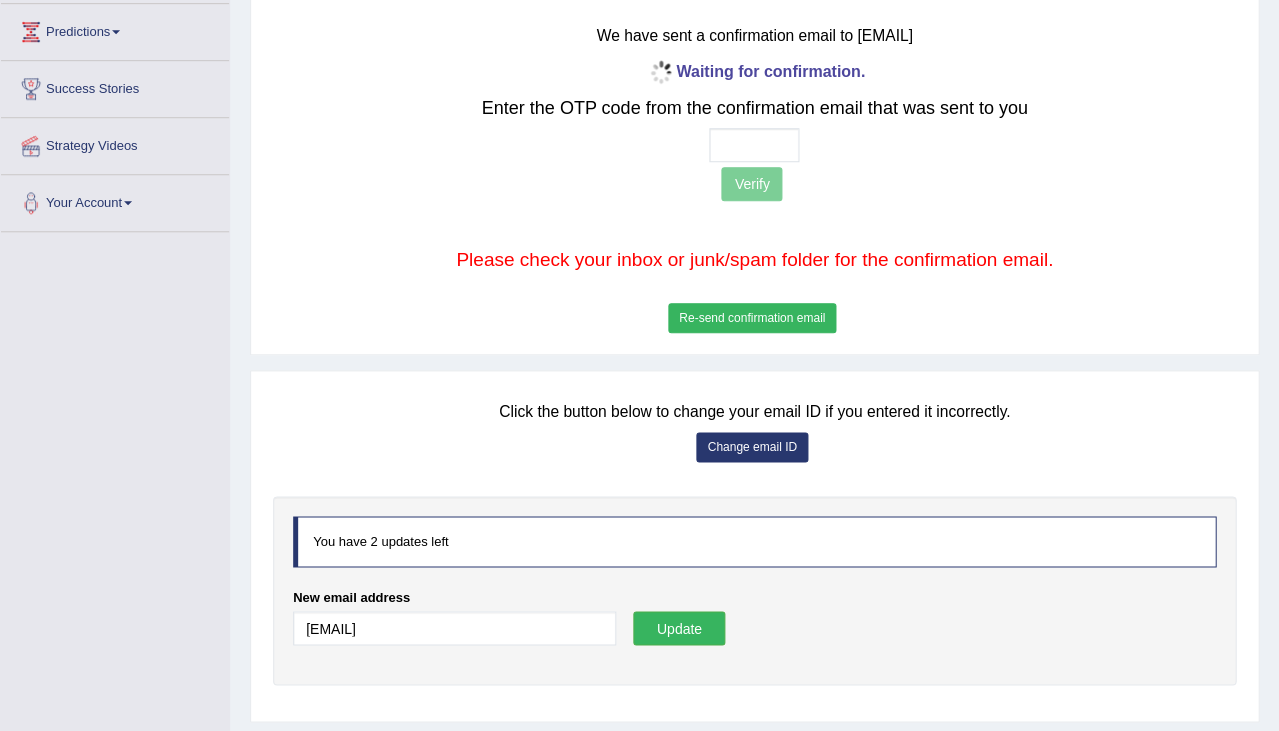 click on "Update" at bounding box center [679, 628] 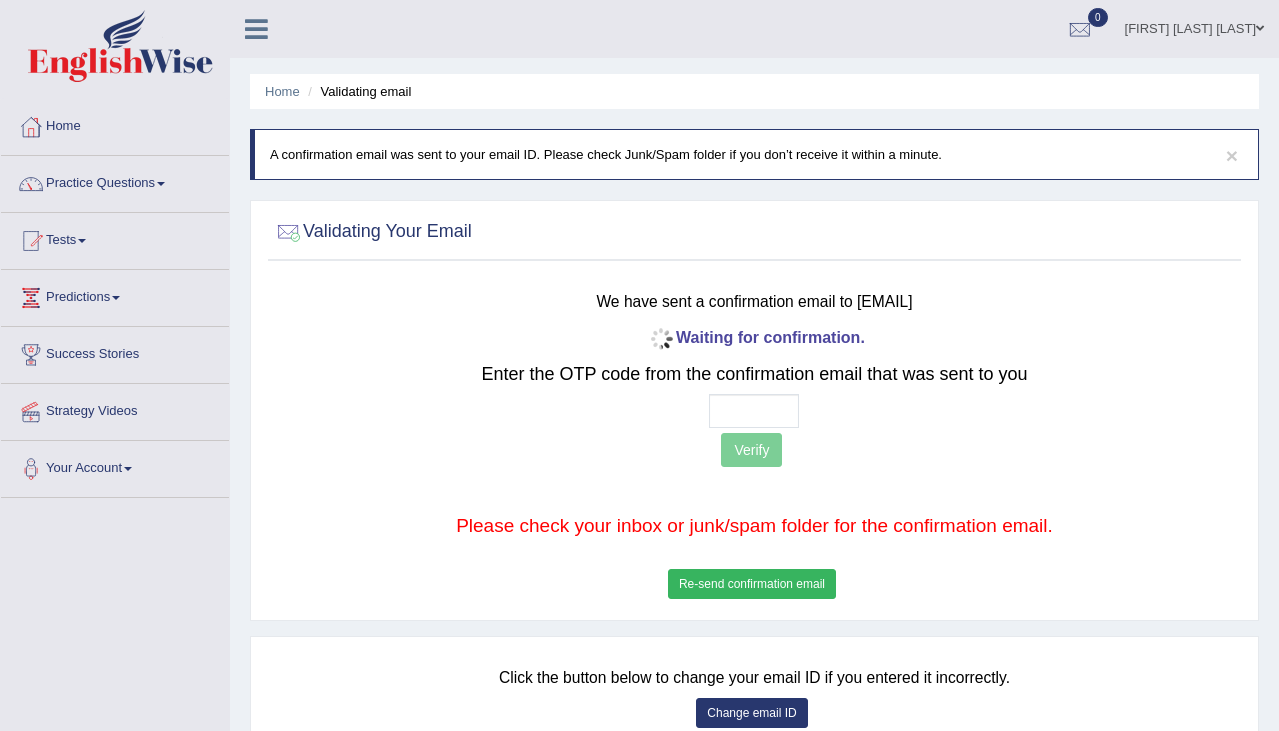 scroll, scrollTop: 0, scrollLeft: 0, axis: both 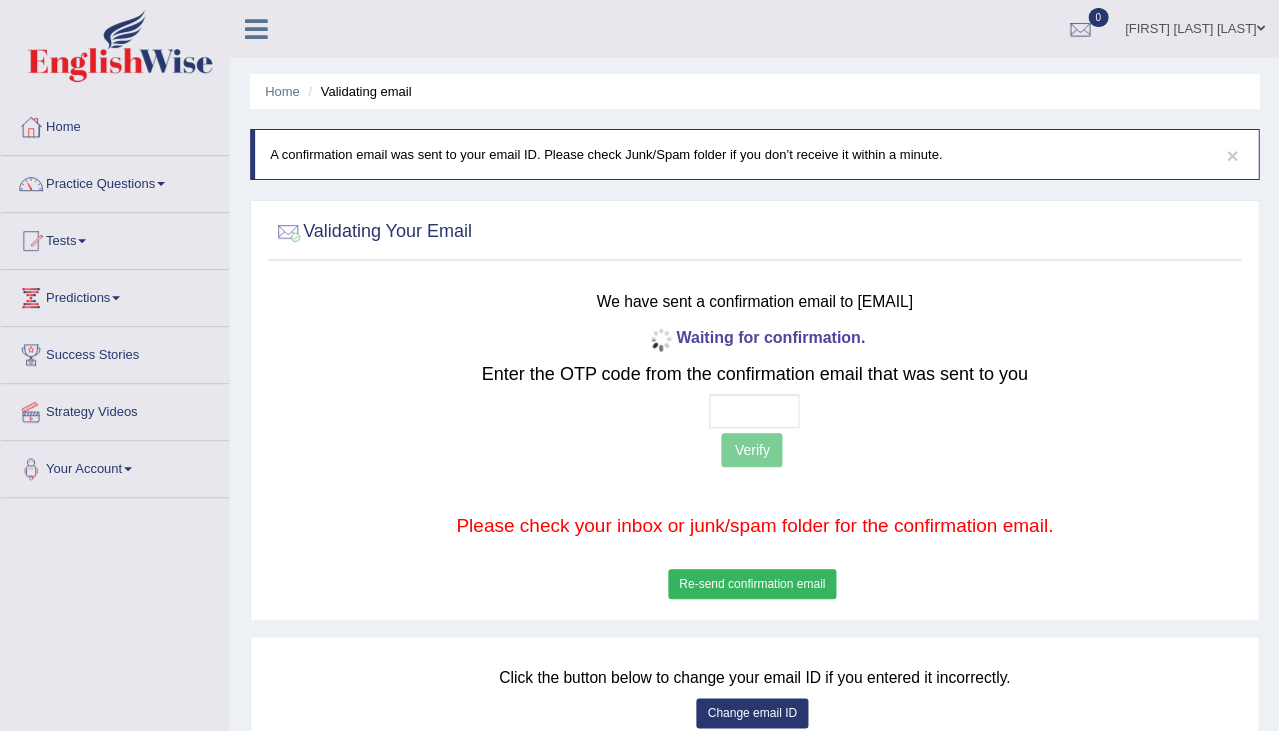 click at bounding box center [754, 411] 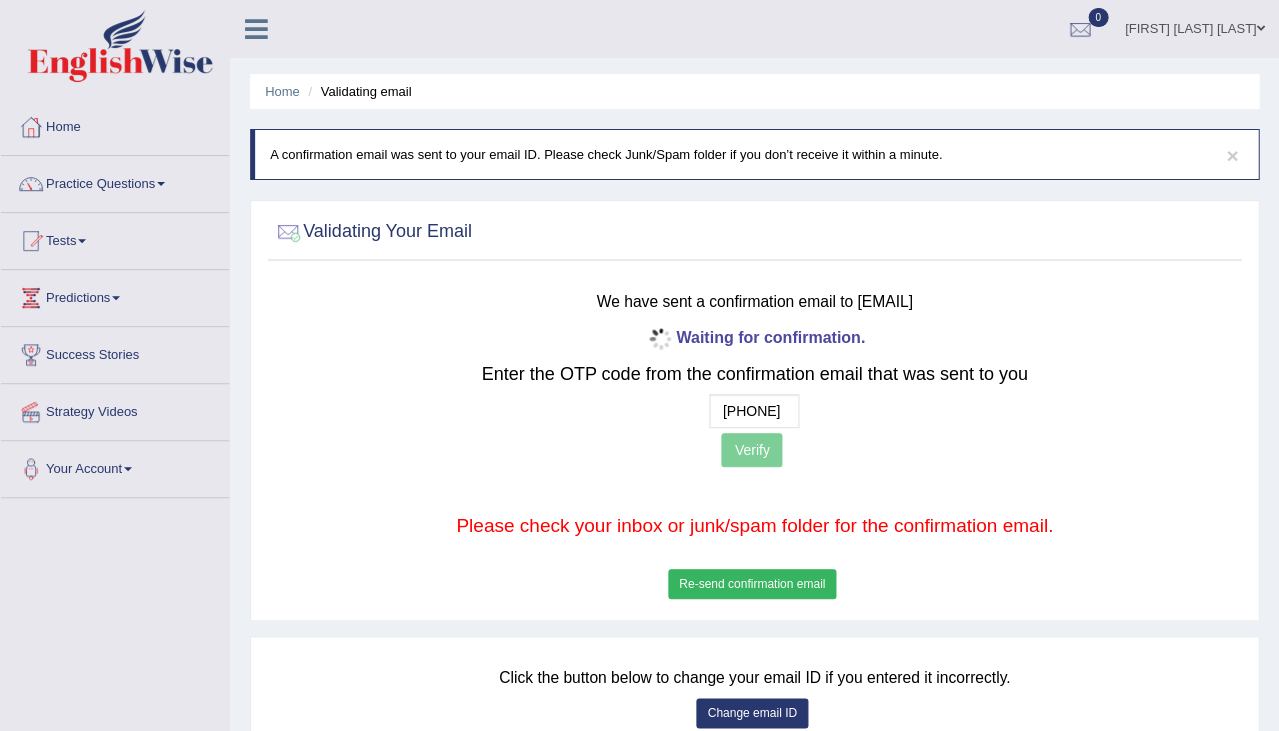 type on "4  1  2  5" 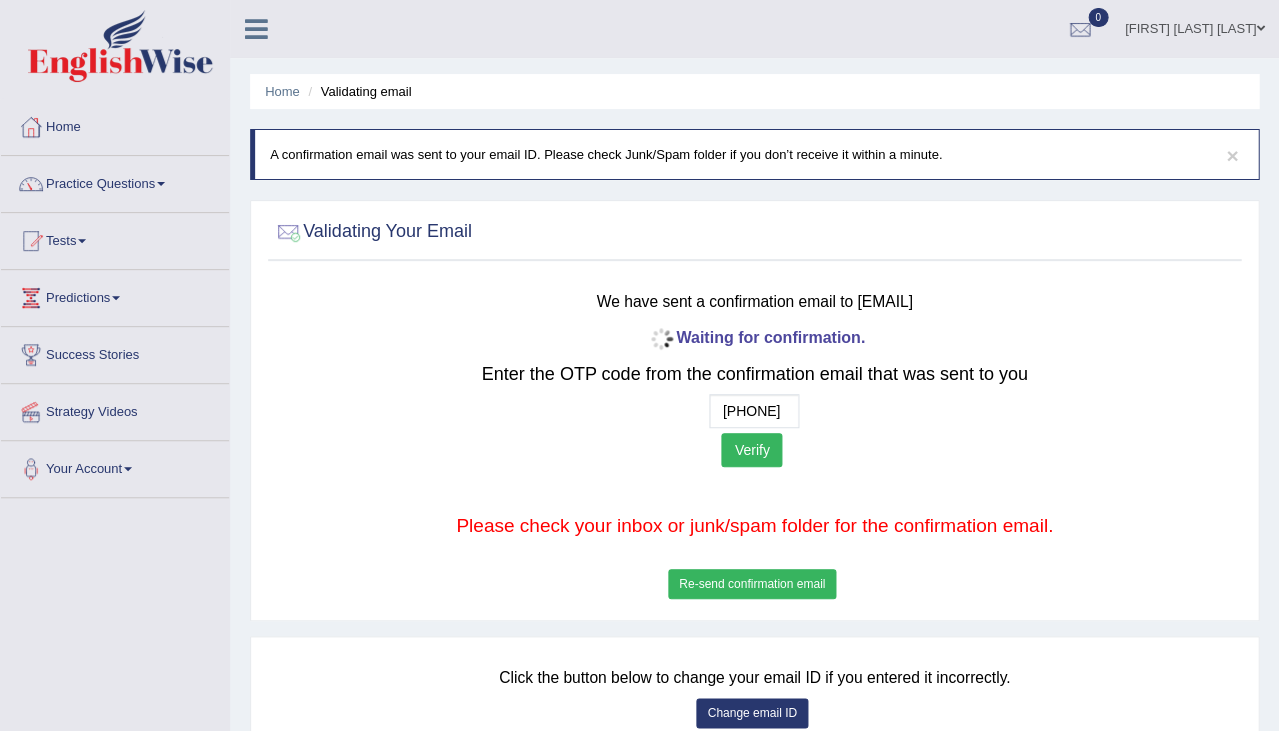 click on "Verify" at bounding box center [751, 450] 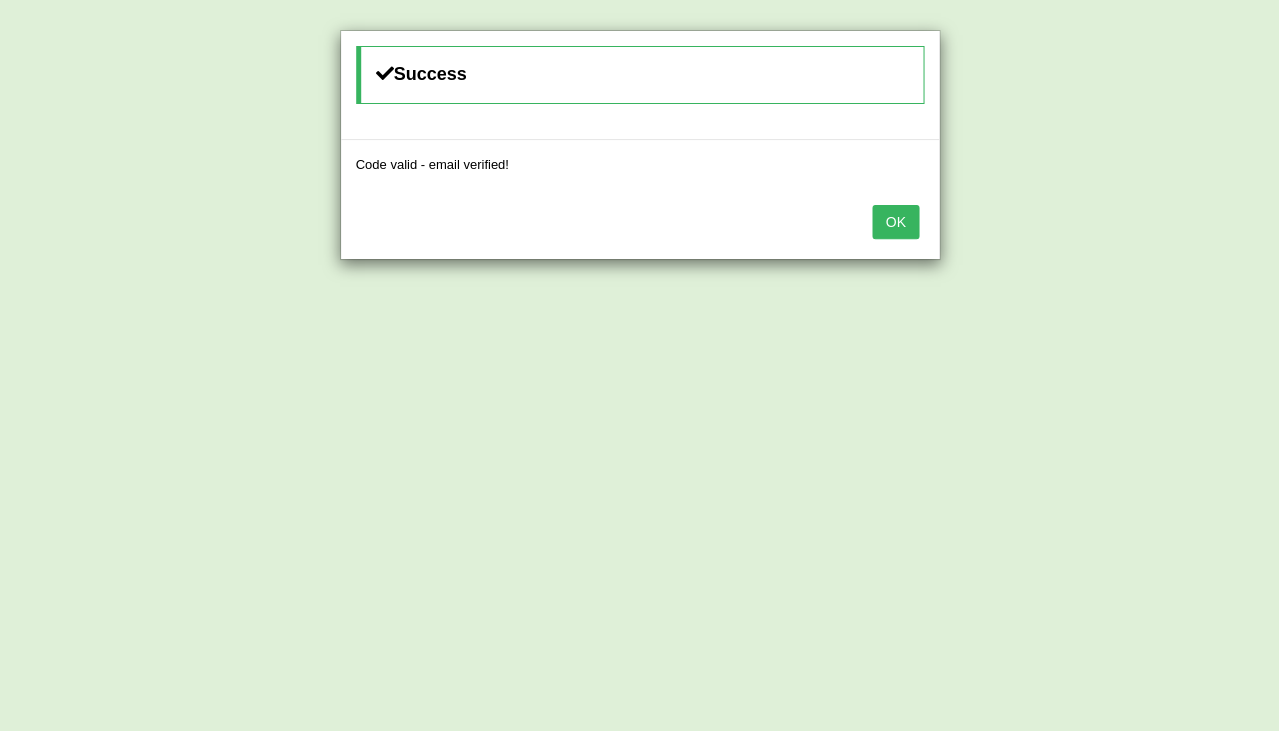 click on "OK" at bounding box center (895, 222) 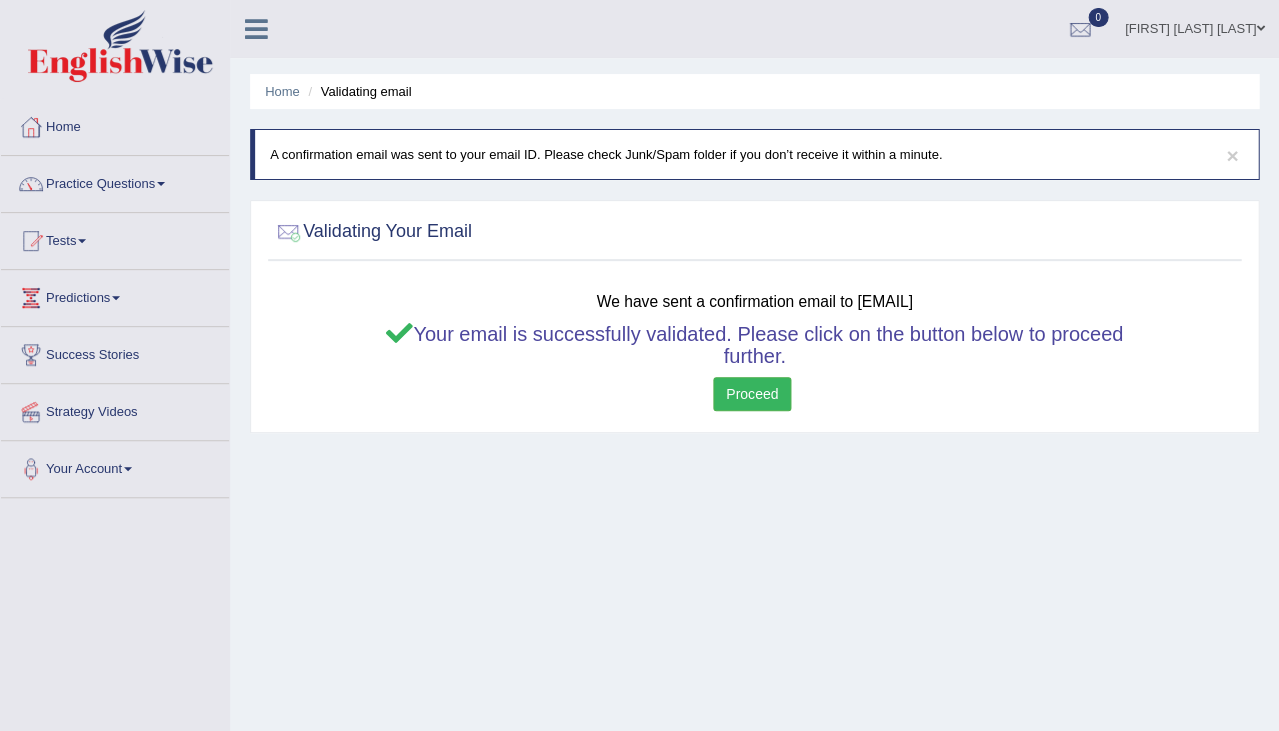 click on "Your email is successfully validated. Please click on the button below to proceed further.
Proceed" at bounding box center (754, 369) 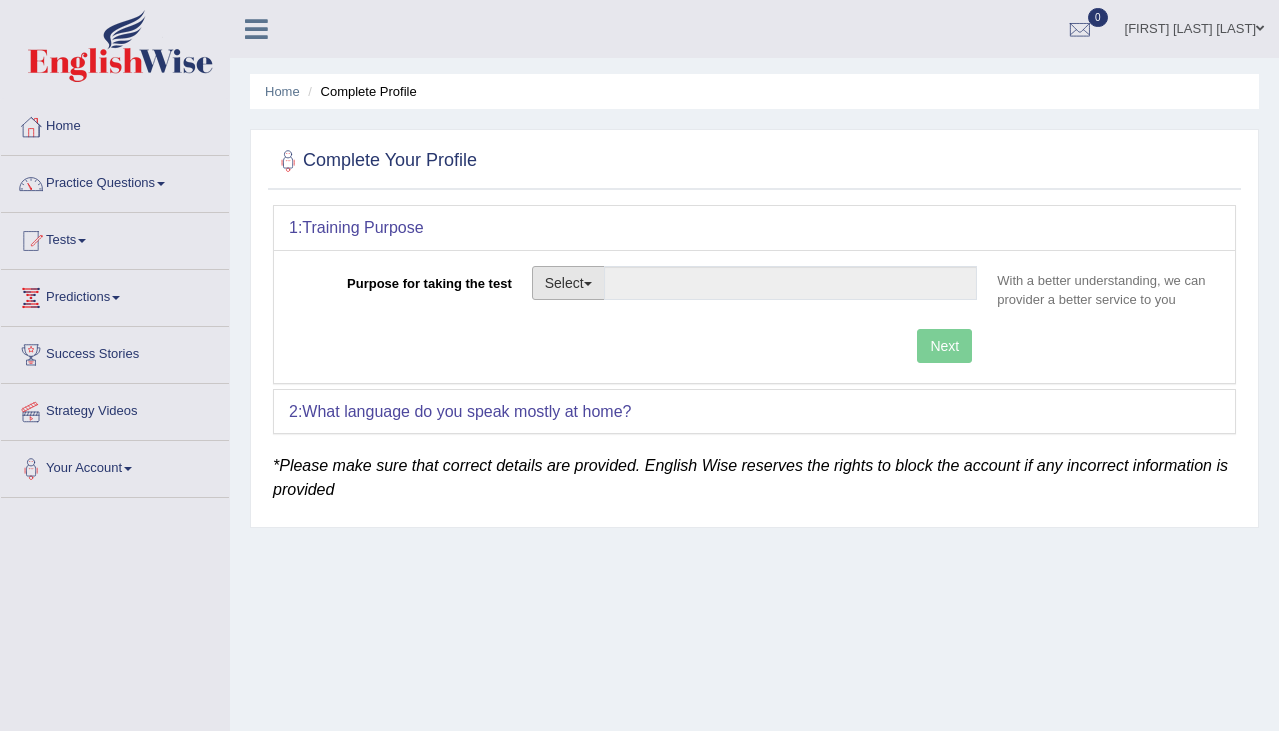 scroll, scrollTop: 0, scrollLeft: 0, axis: both 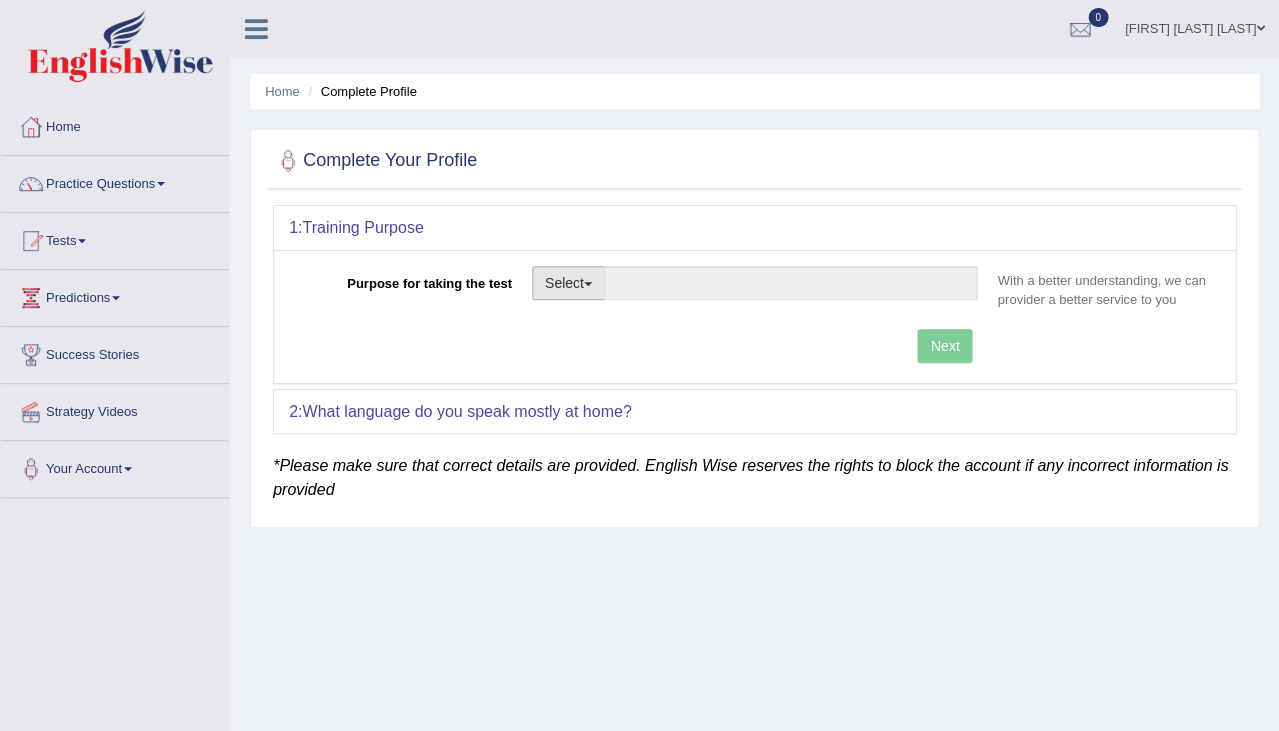 click on "Select" at bounding box center [568, 283] 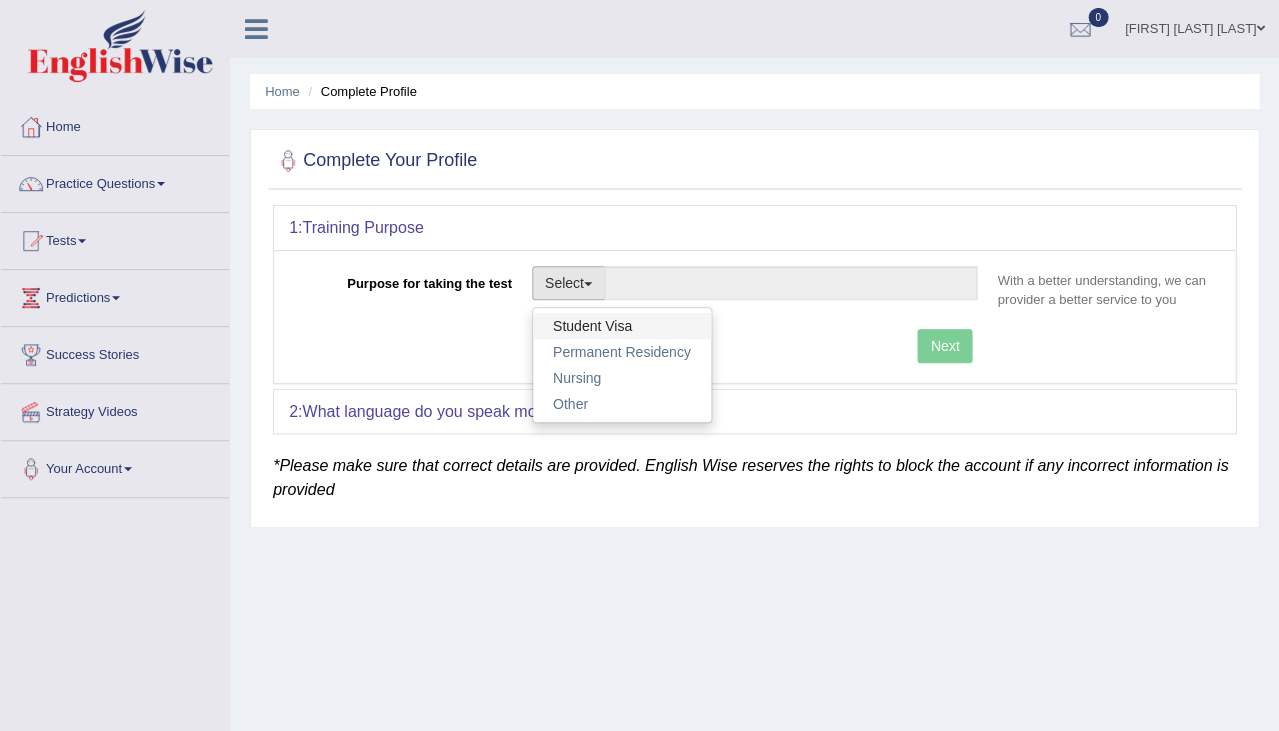 click on "Student Visa" at bounding box center (622, 326) 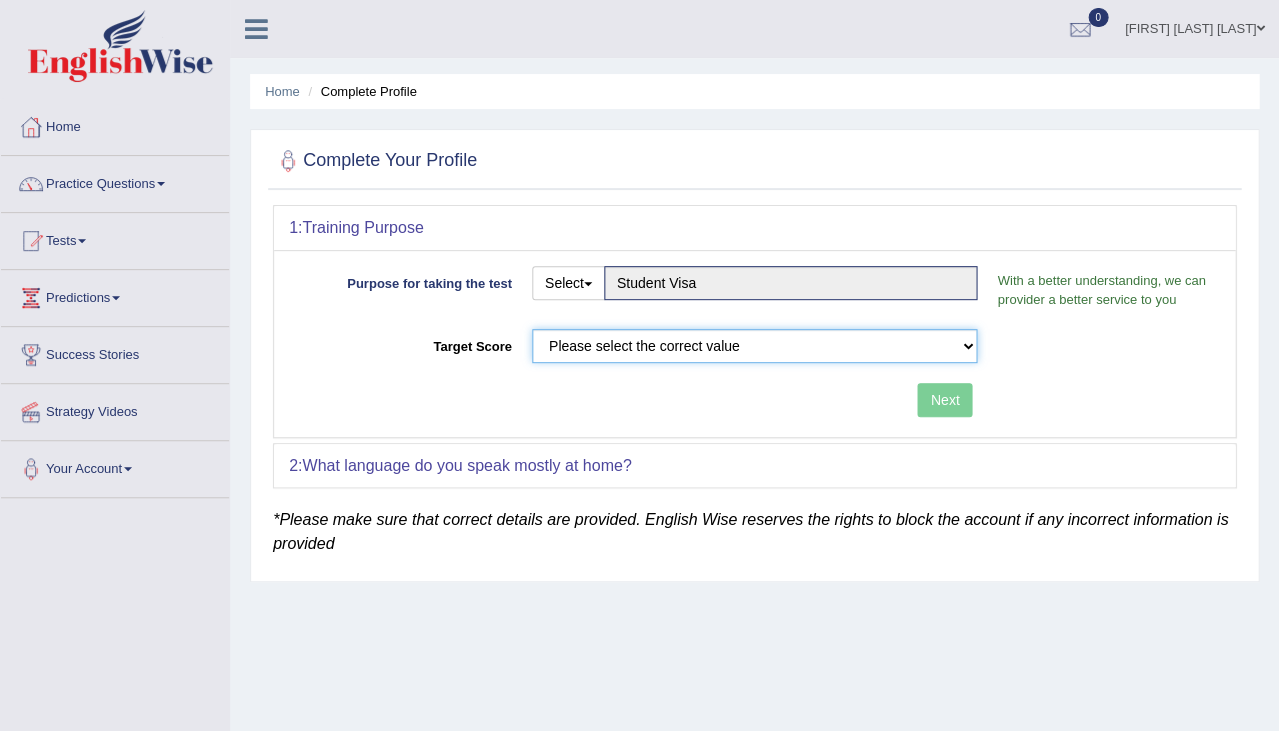 select on "65" 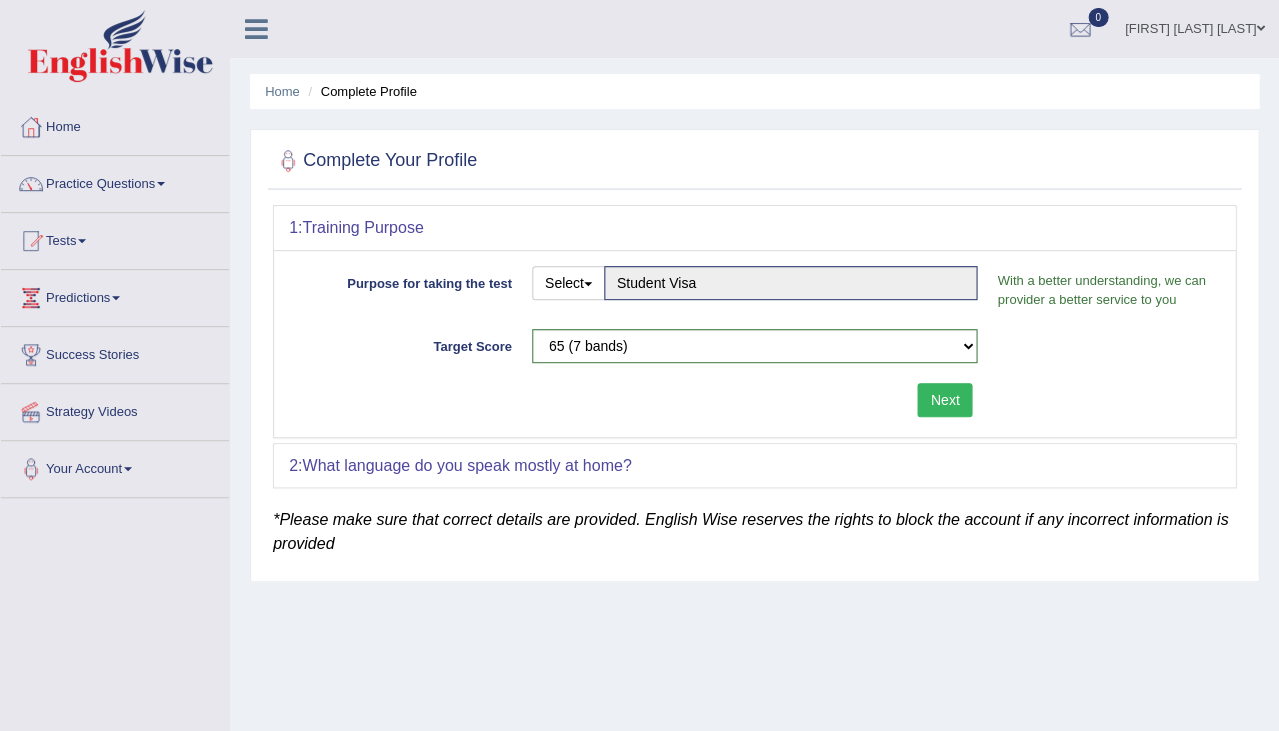 click on "Next" at bounding box center [944, 400] 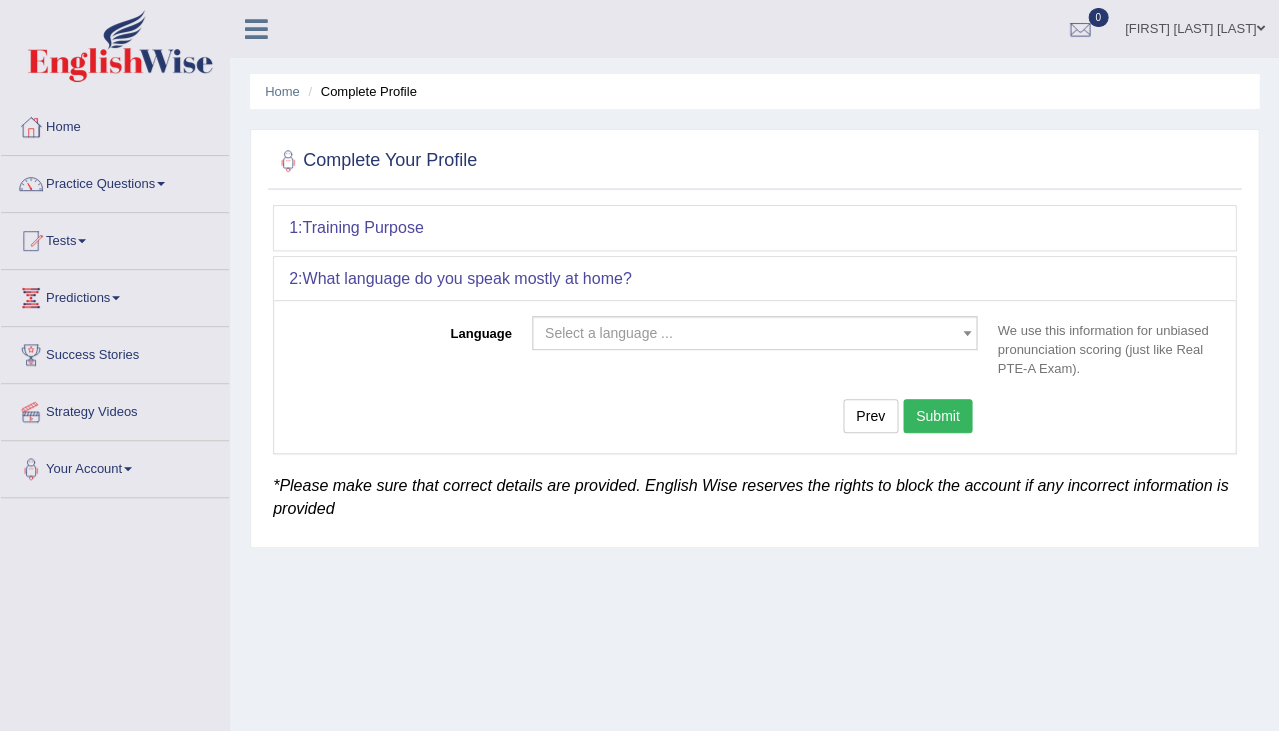click on "Select a language ..." at bounding box center [749, 333] 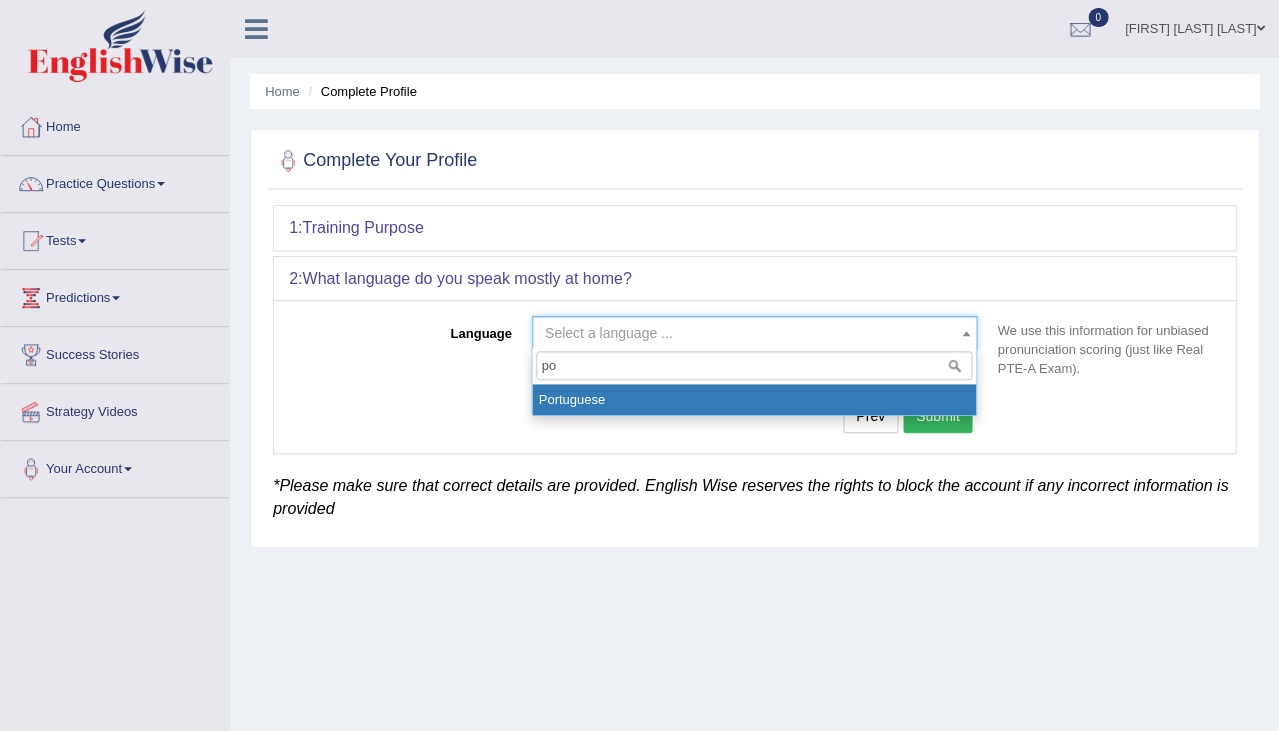 type on "por" 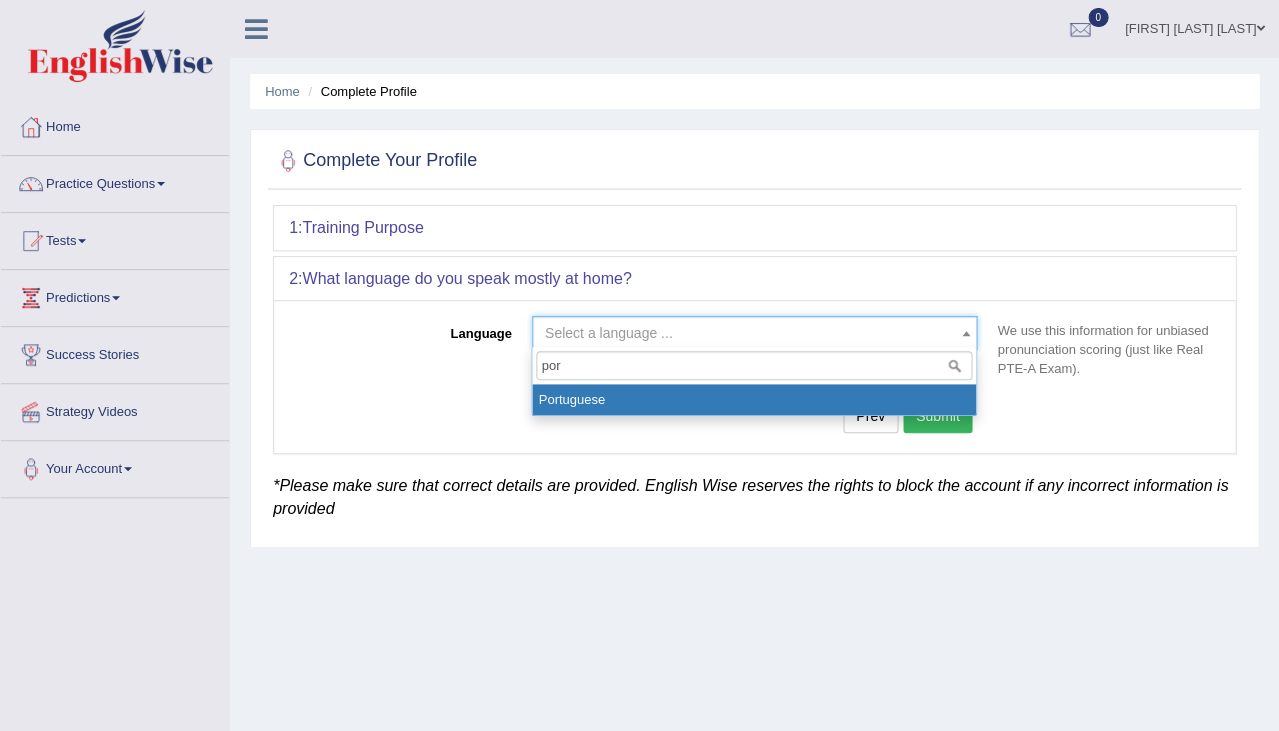 select on "Portuguese" 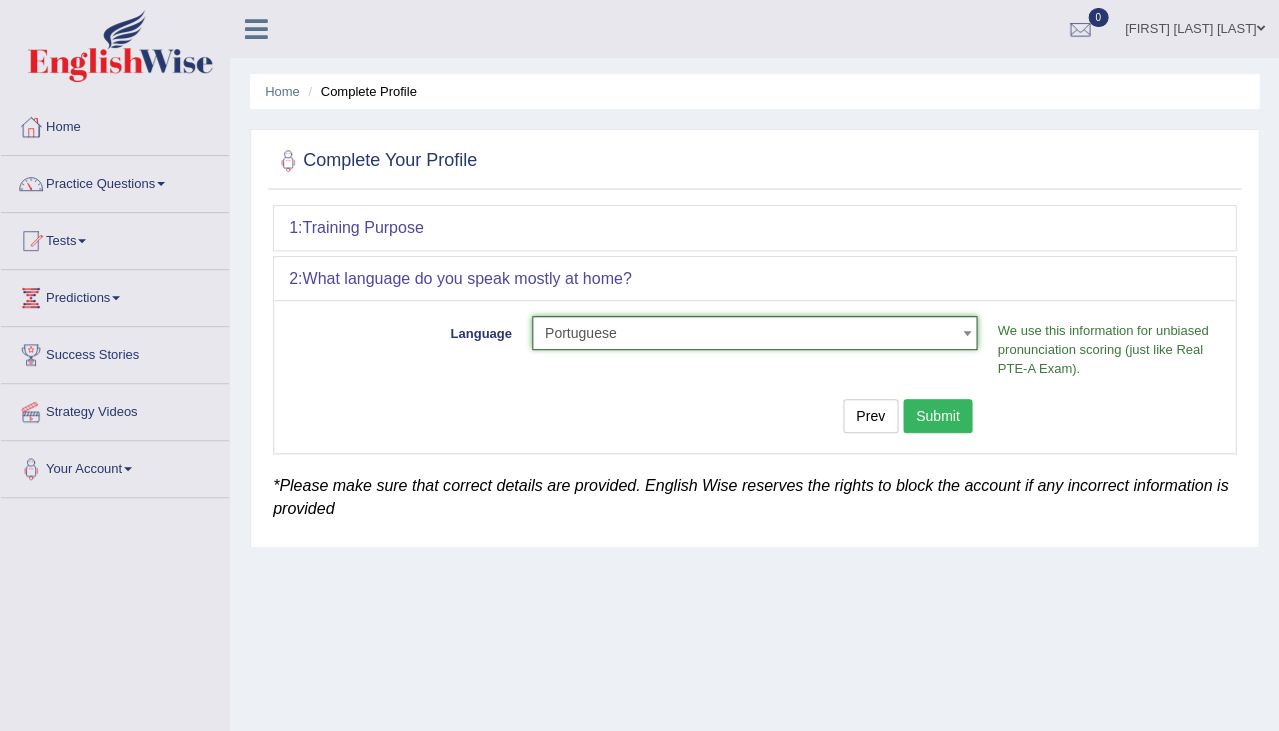 click on "Submit" at bounding box center [938, 416] 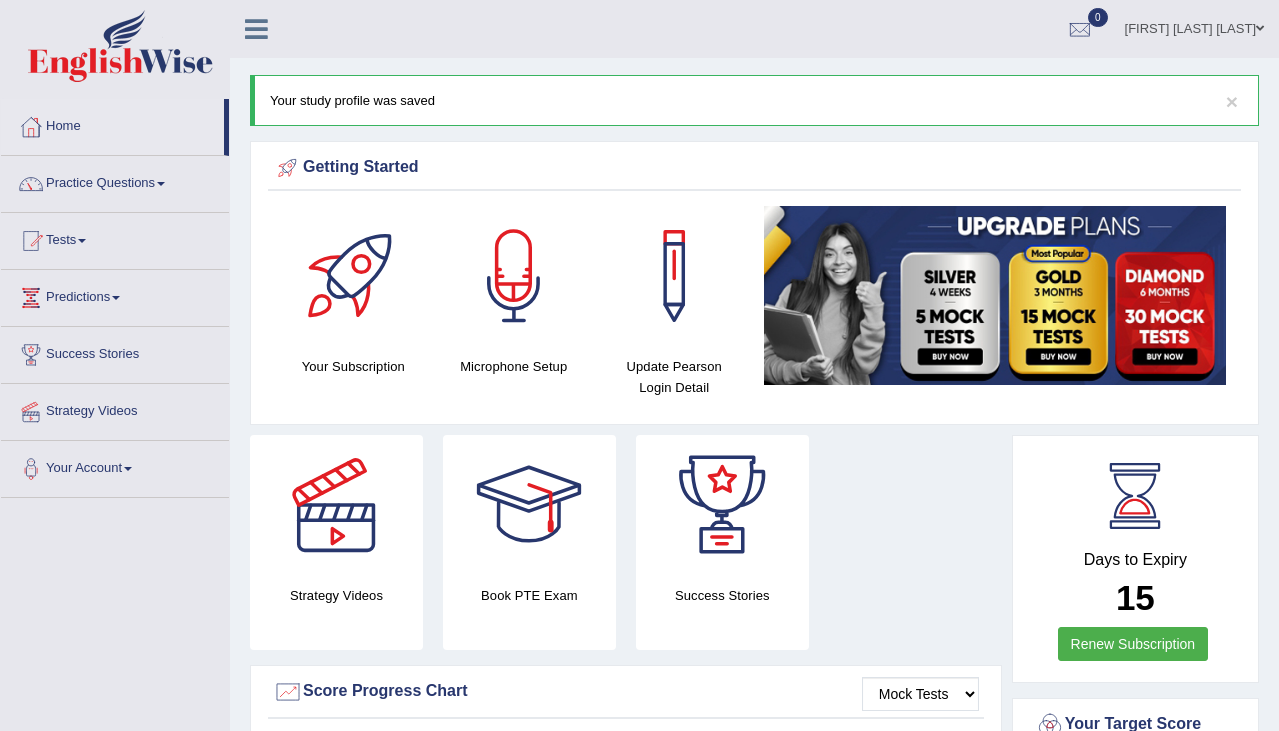 scroll, scrollTop: 0, scrollLeft: 0, axis: both 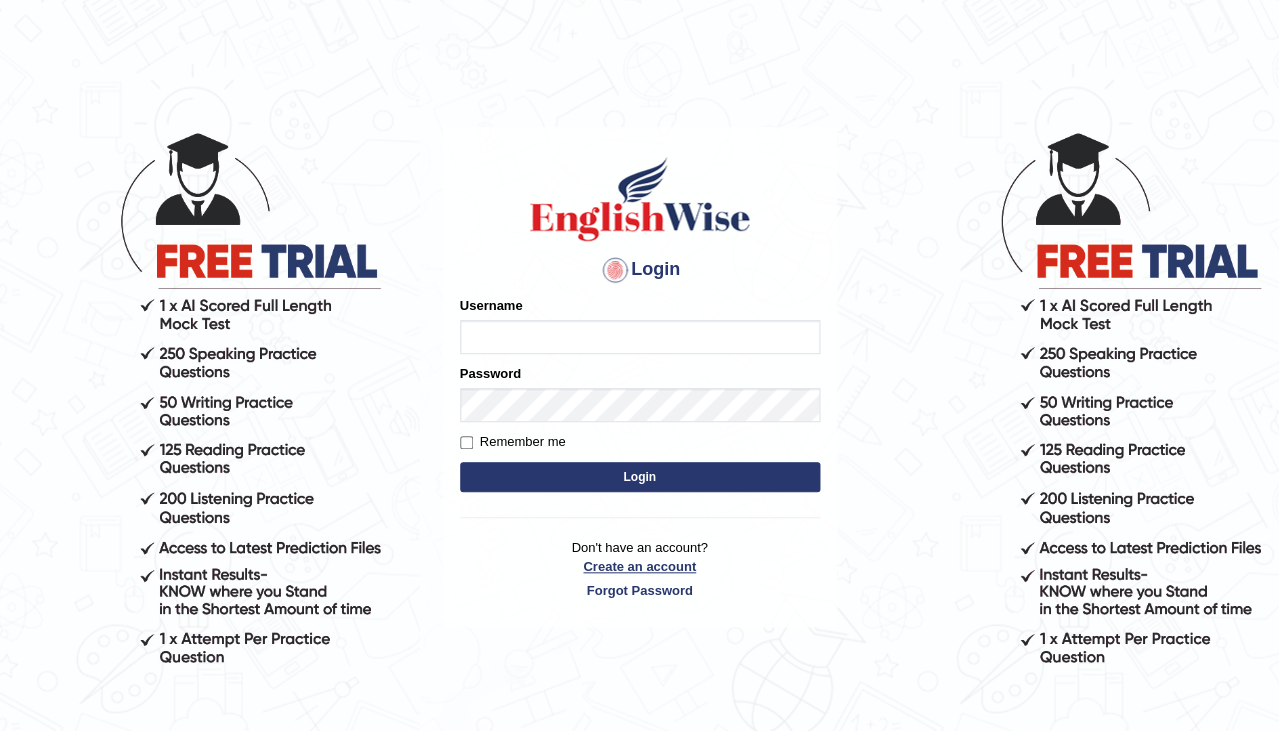 click on "Create an account" at bounding box center (640, 566) 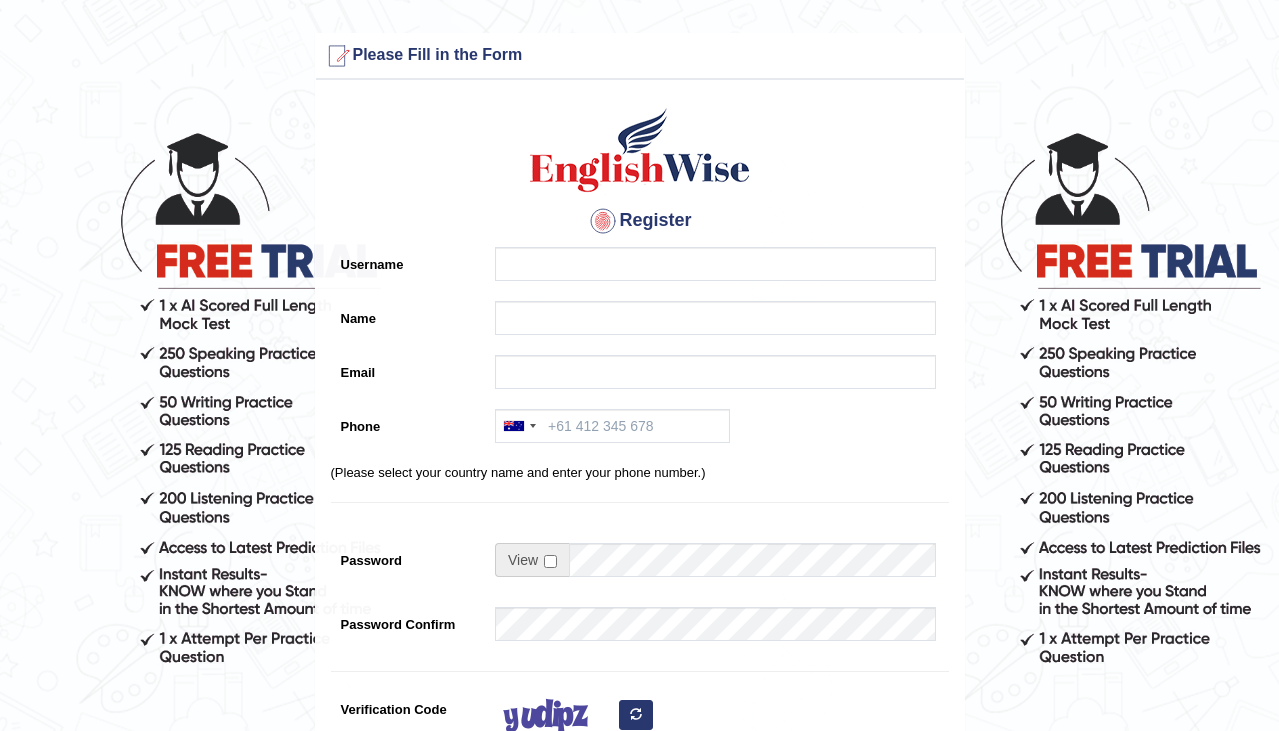 scroll, scrollTop: 0, scrollLeft: 0, axis: both 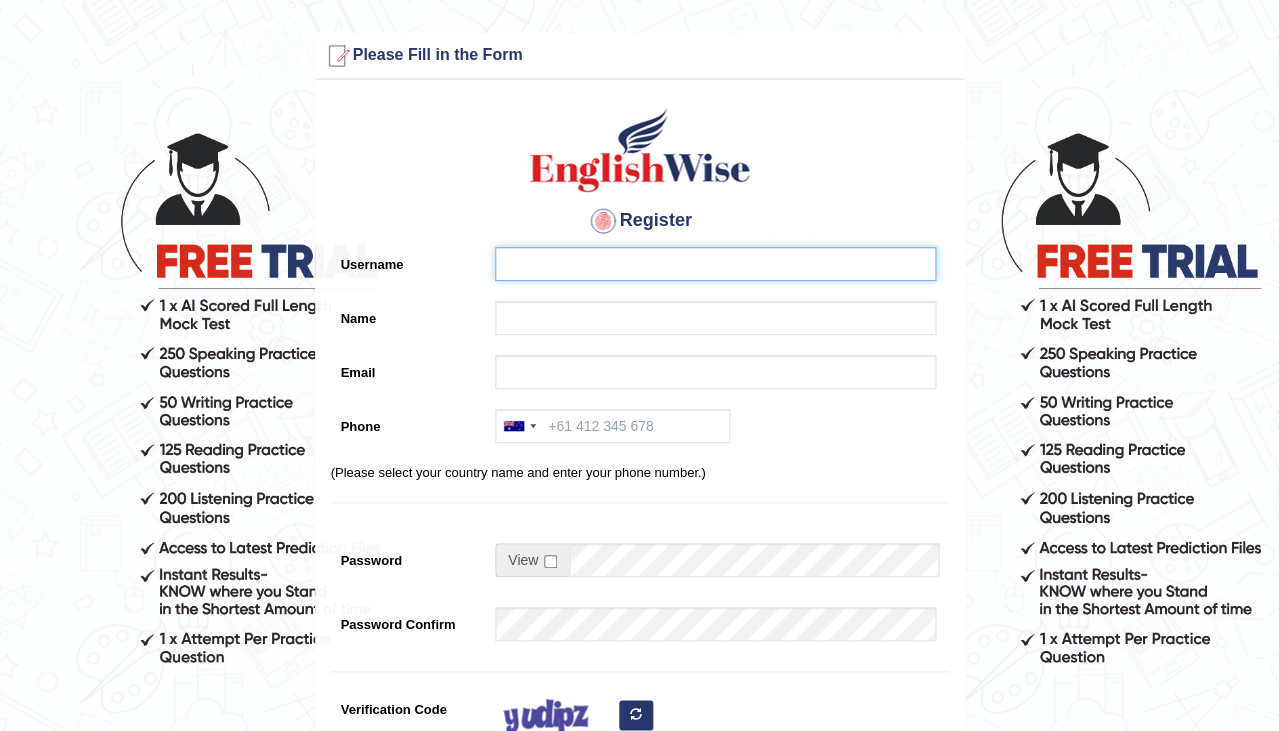 click on "Username" at bounding box center [715, 264] 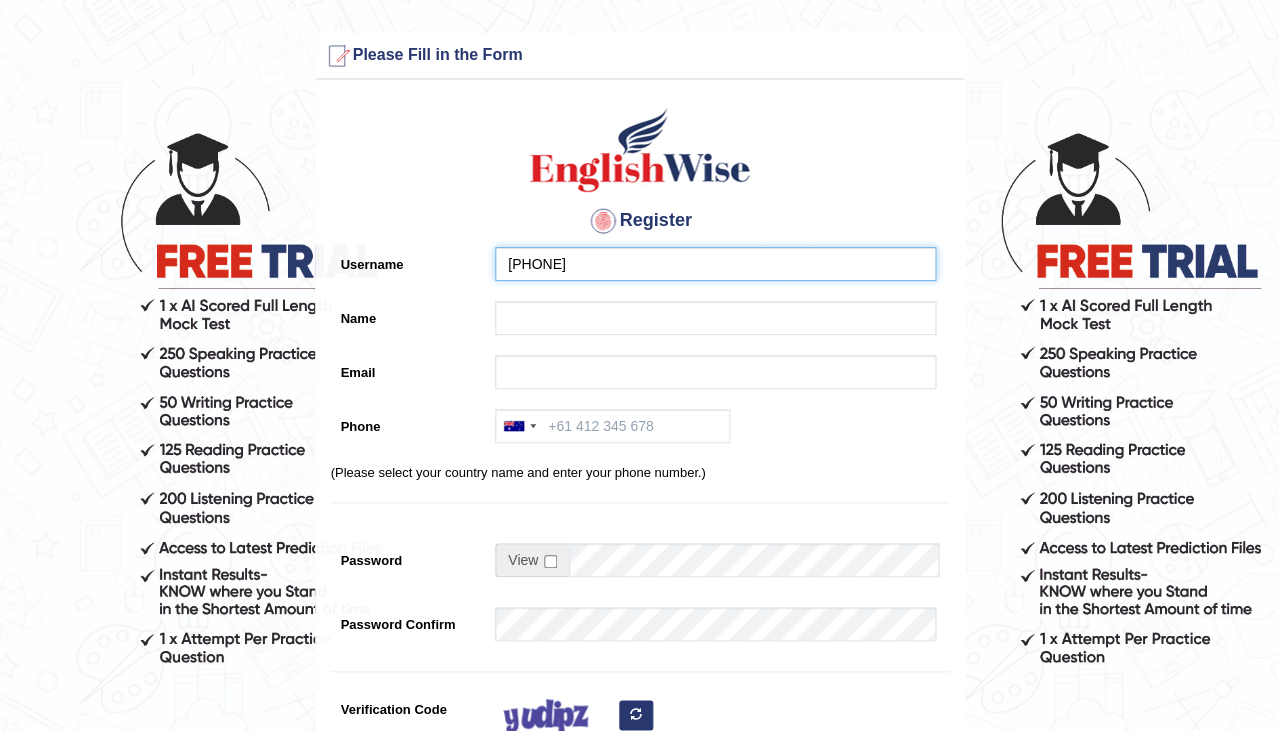 type on "0457219475" 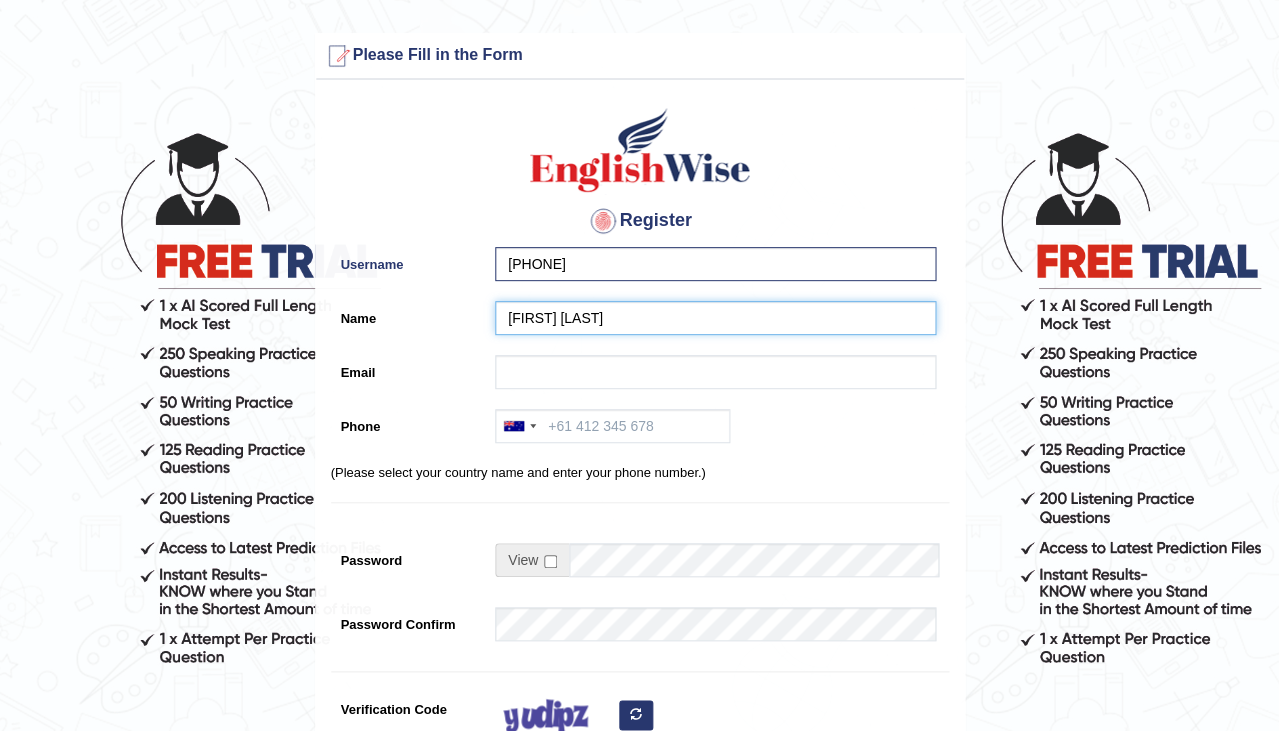type on "Bruna Schmitz" 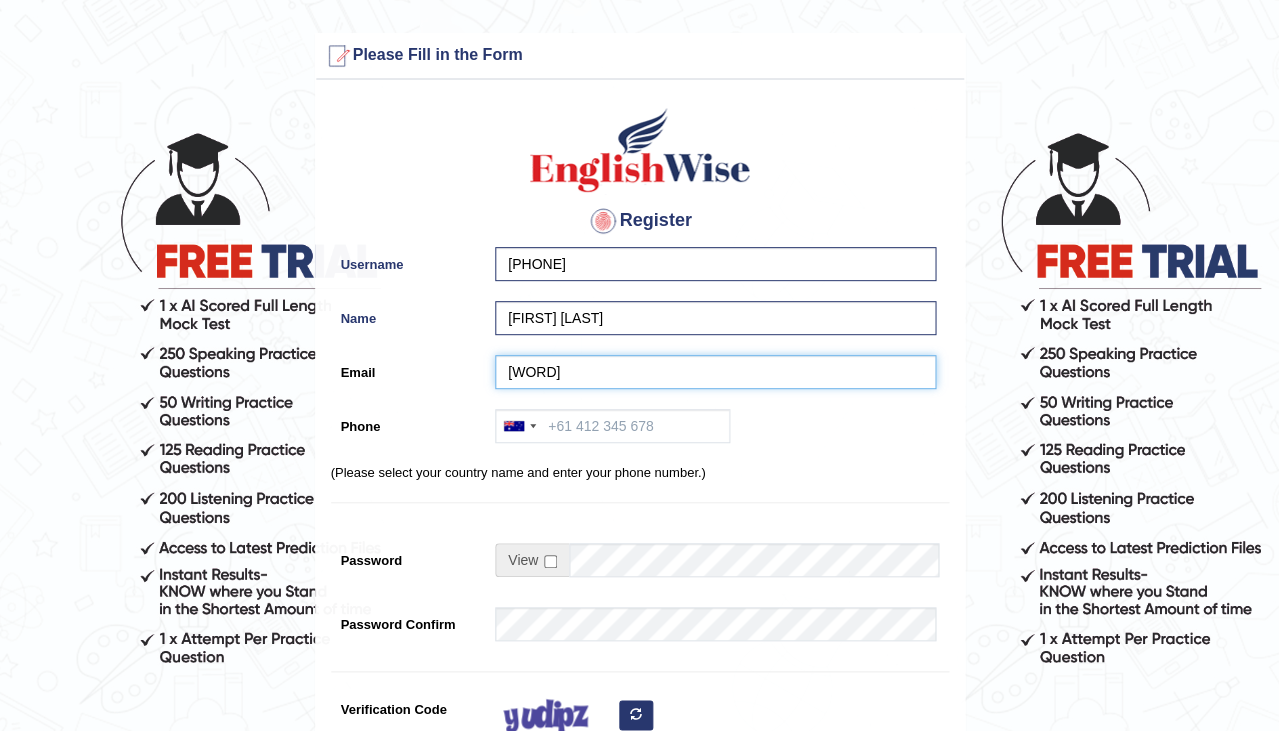 click on "bruna" at bounding box center [715, 372] 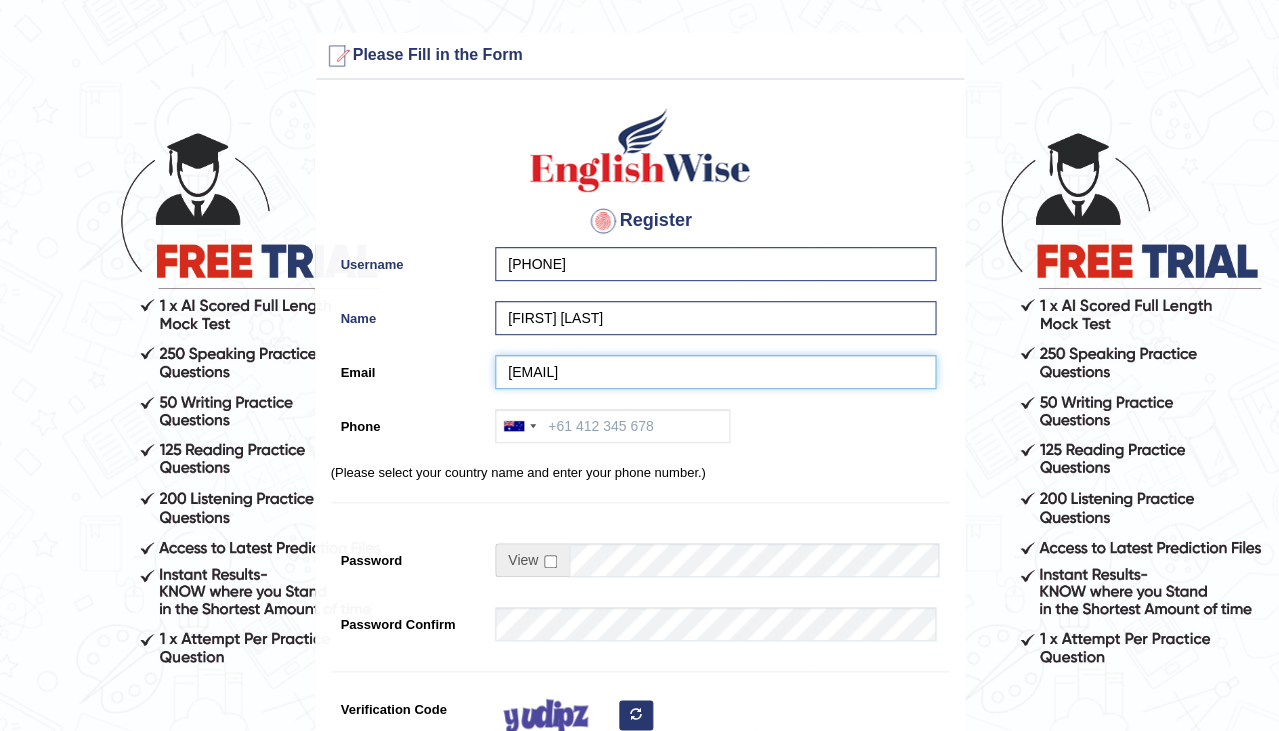 type on "brunafloresadl@gmail.com" 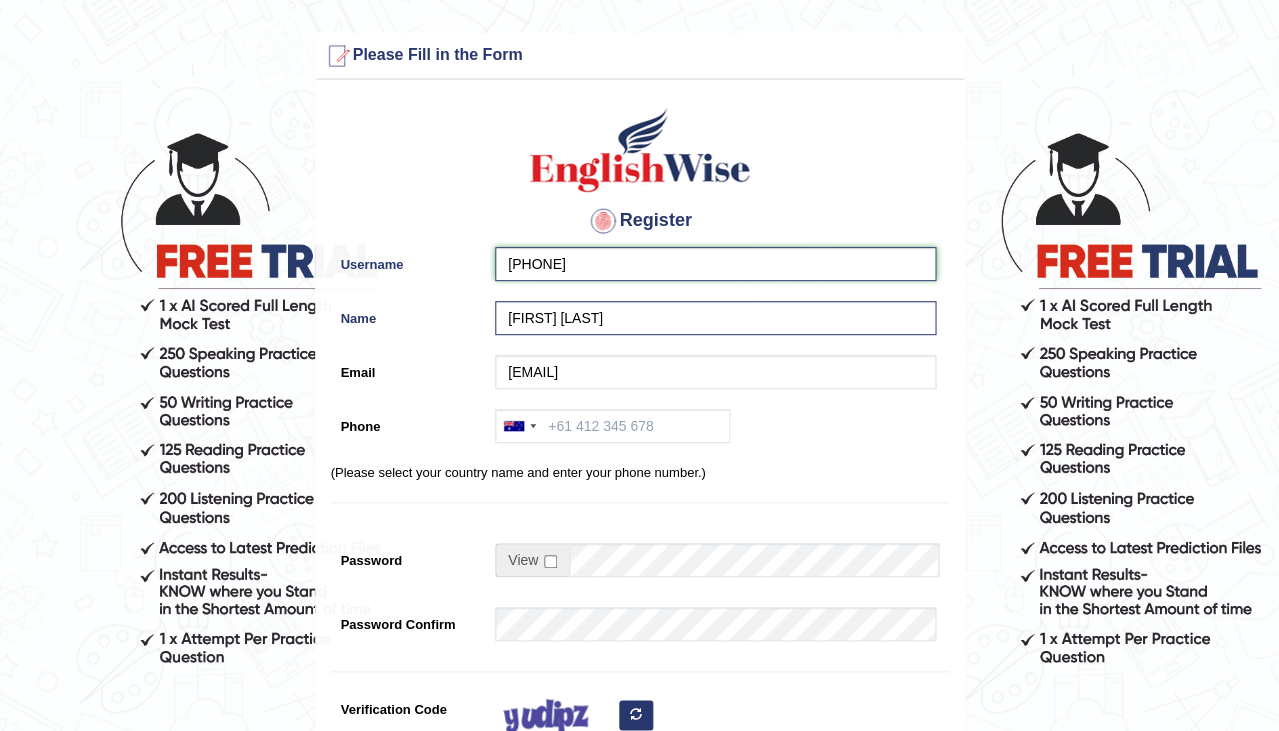 click on "0457219475" at bounding box center (715, 264) 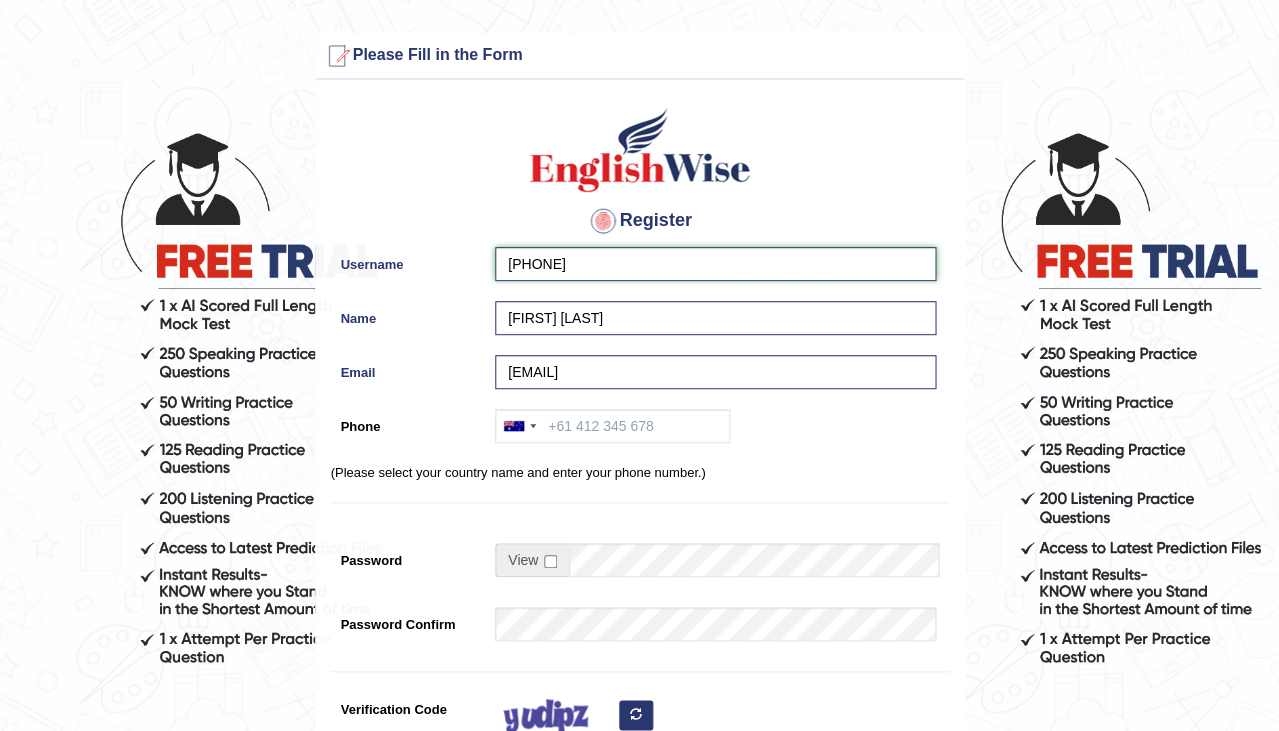 click on "0457219475" at bounding box center (715, 264) 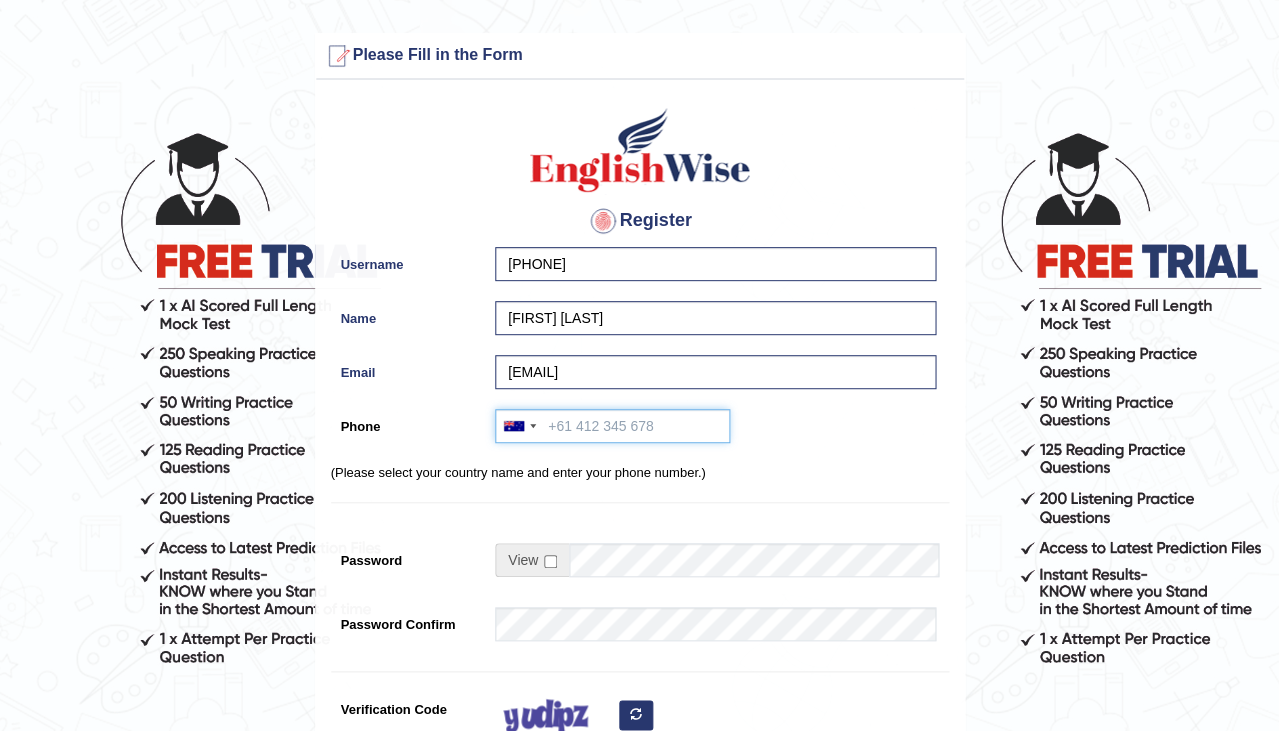 paste on "0457219475" 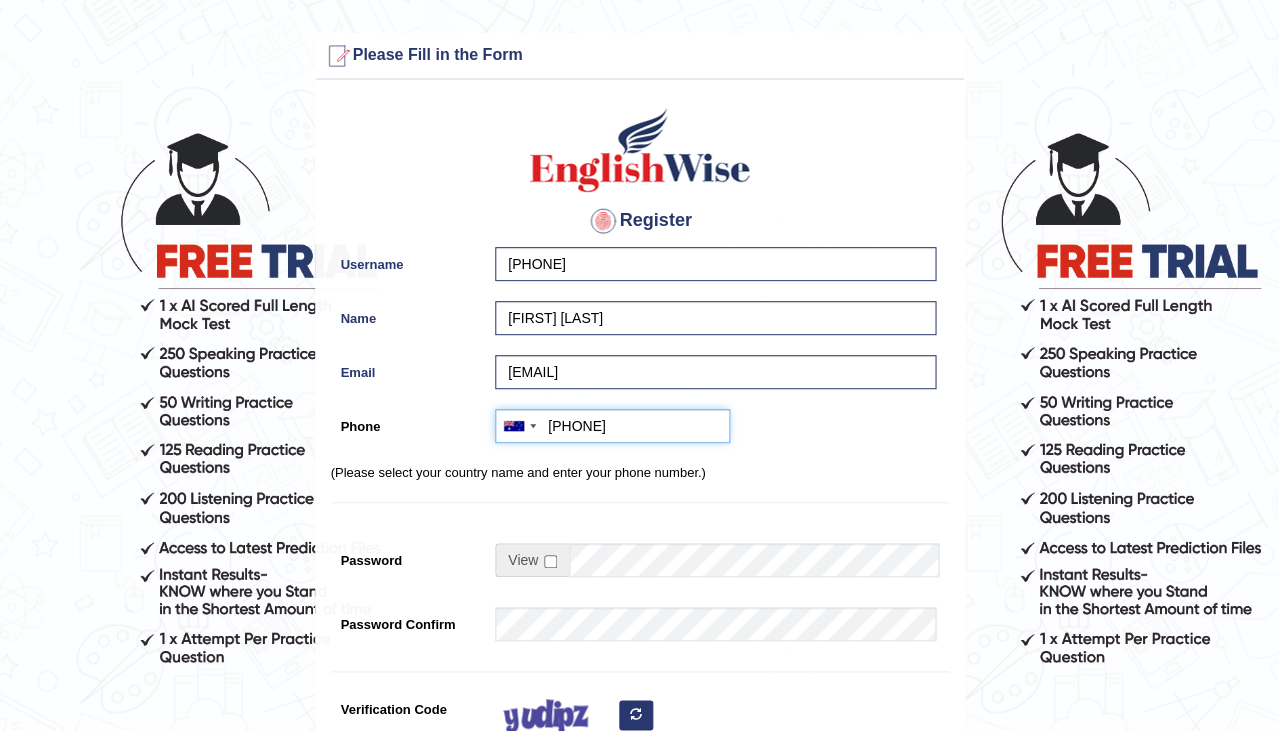 type on "0457219475" 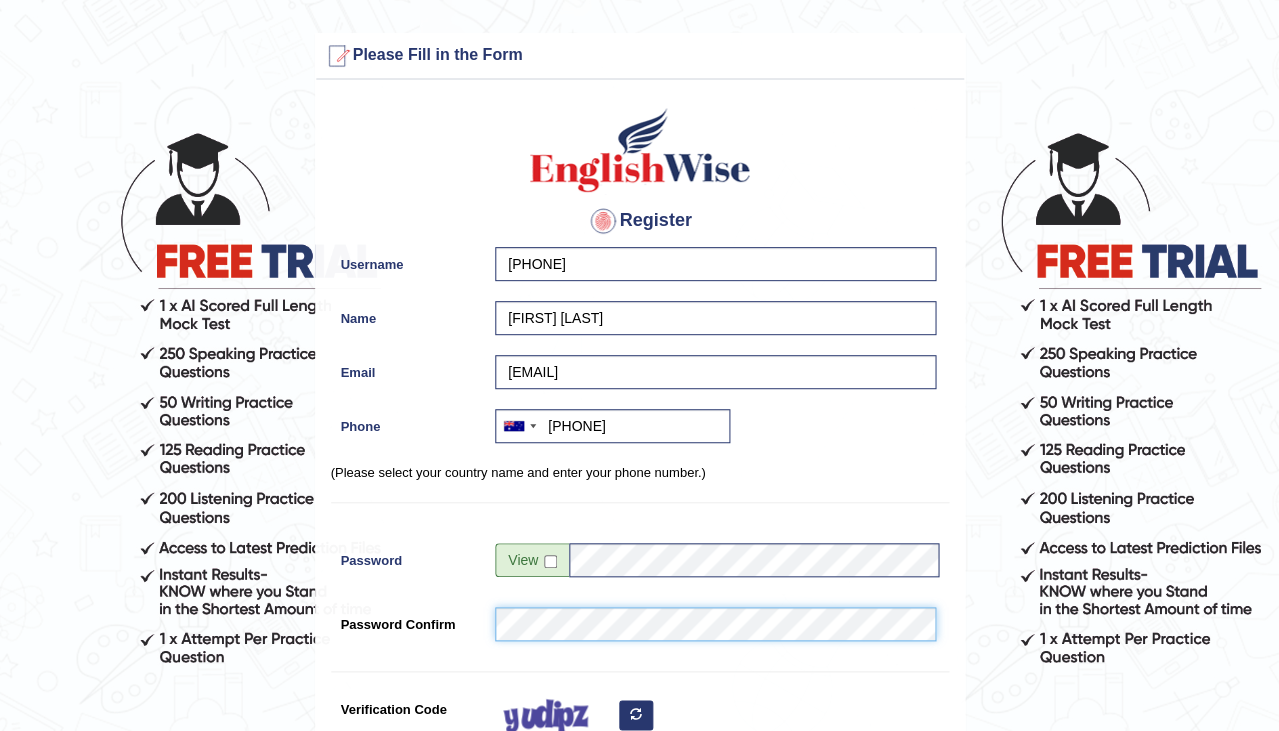 scroll, scrollTop: 158, scrollLeft: 0, axis: vertical 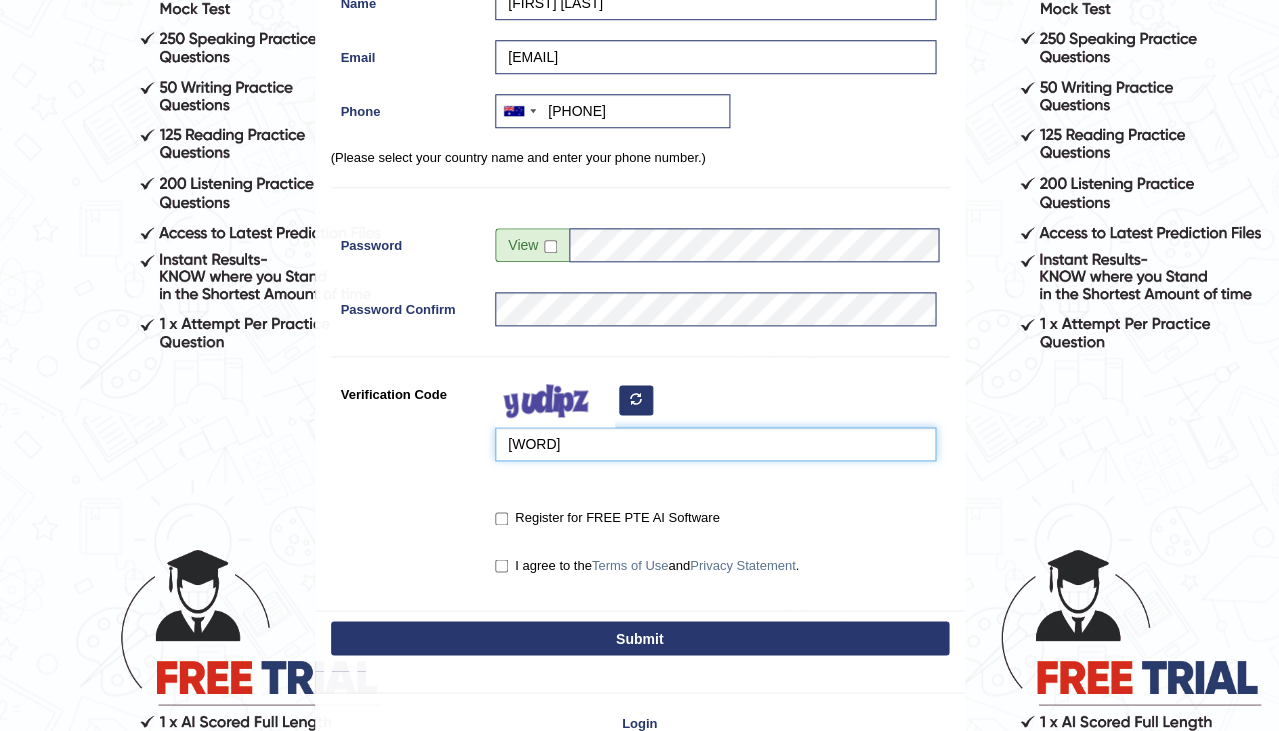 type on "taxnta" 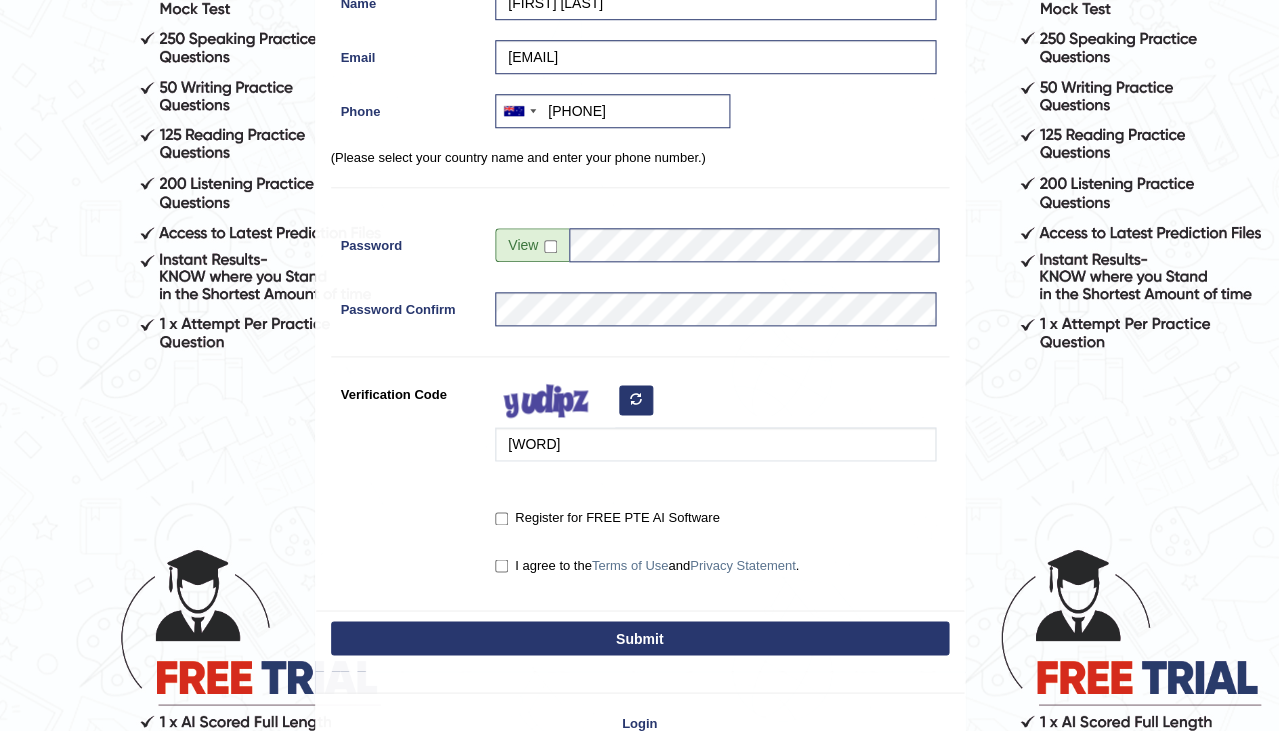 click on "Register for FREE PTE AI Software" at bounding box center (607, 518) 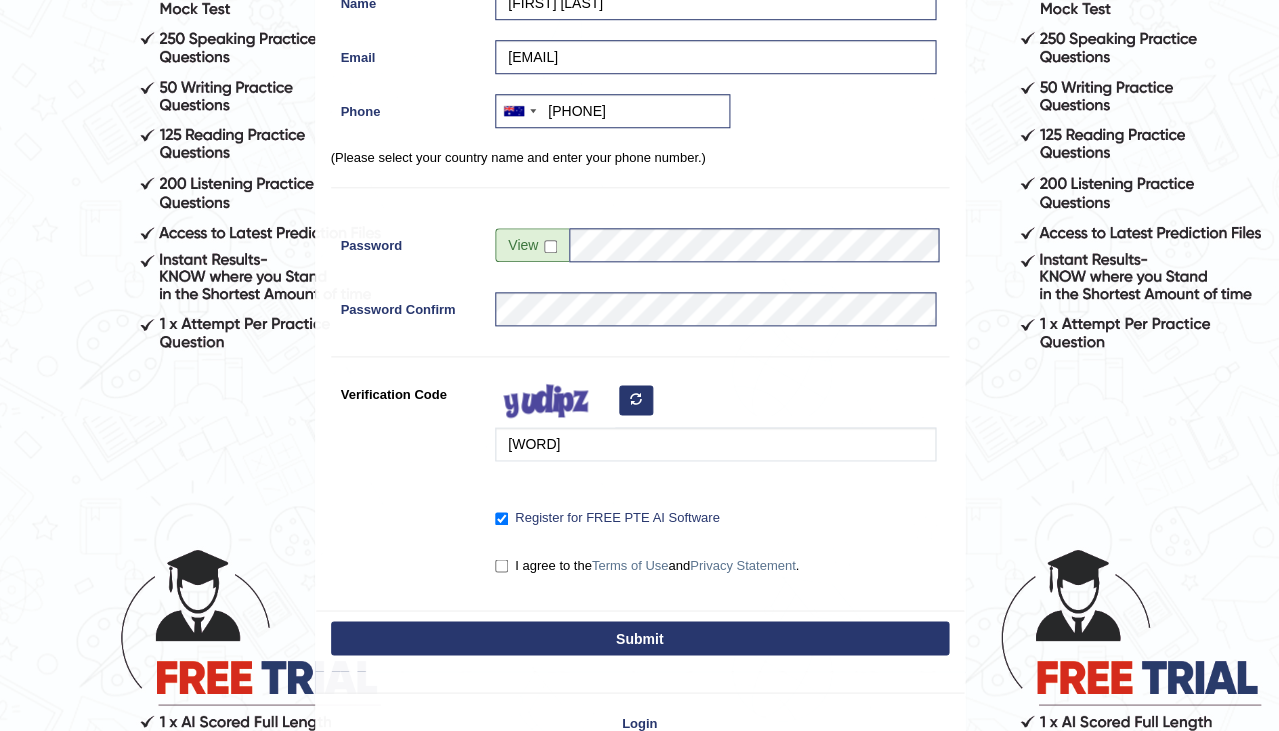 click on "I agree to the  Terms of Use  and  Privacy Statement ." at bounding box center [647, 565] 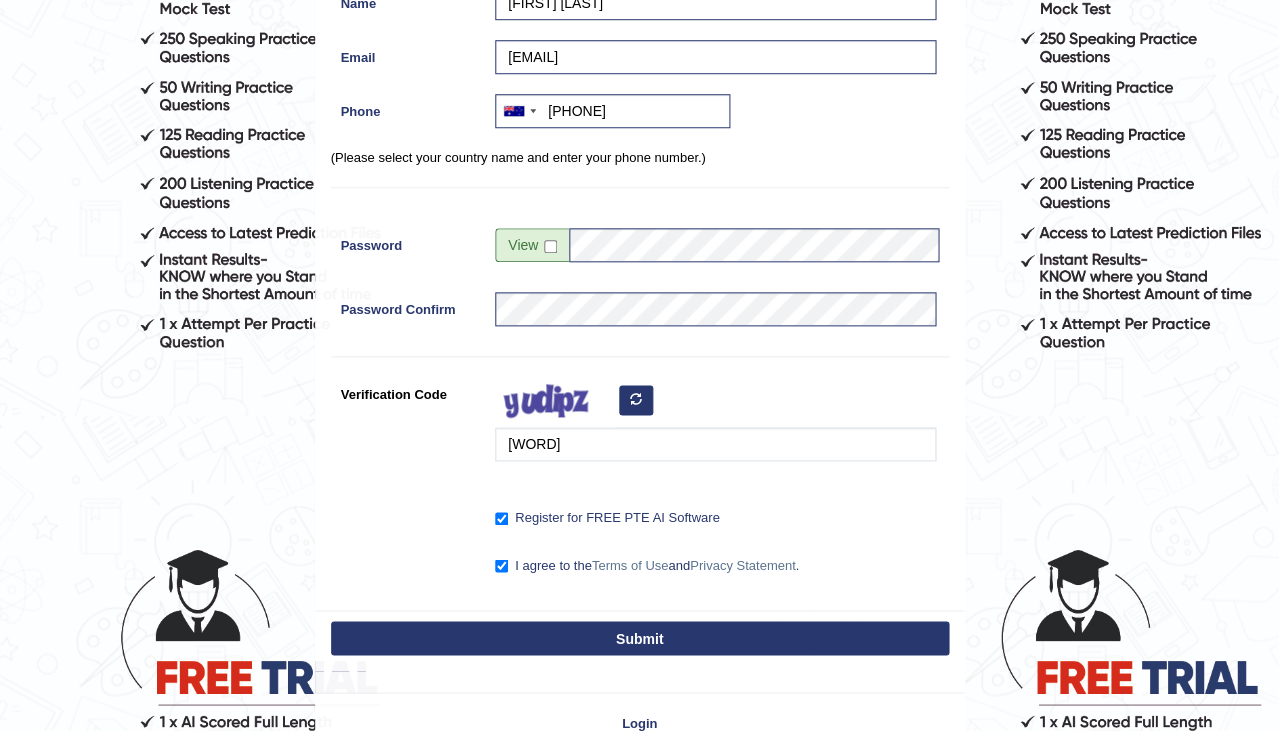 click on "Submit" at bounding box center (640, 638) 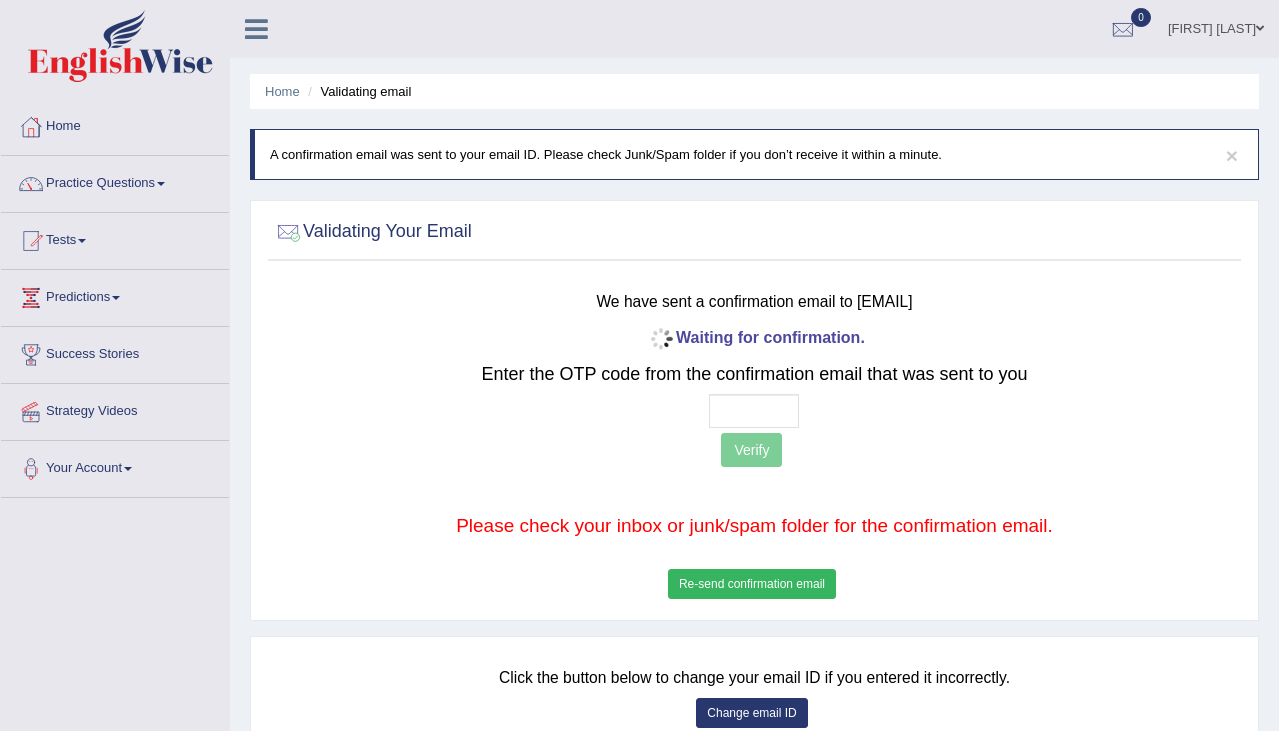 scroll, scrollTop: 0, scrollLeft: 0, axis: both 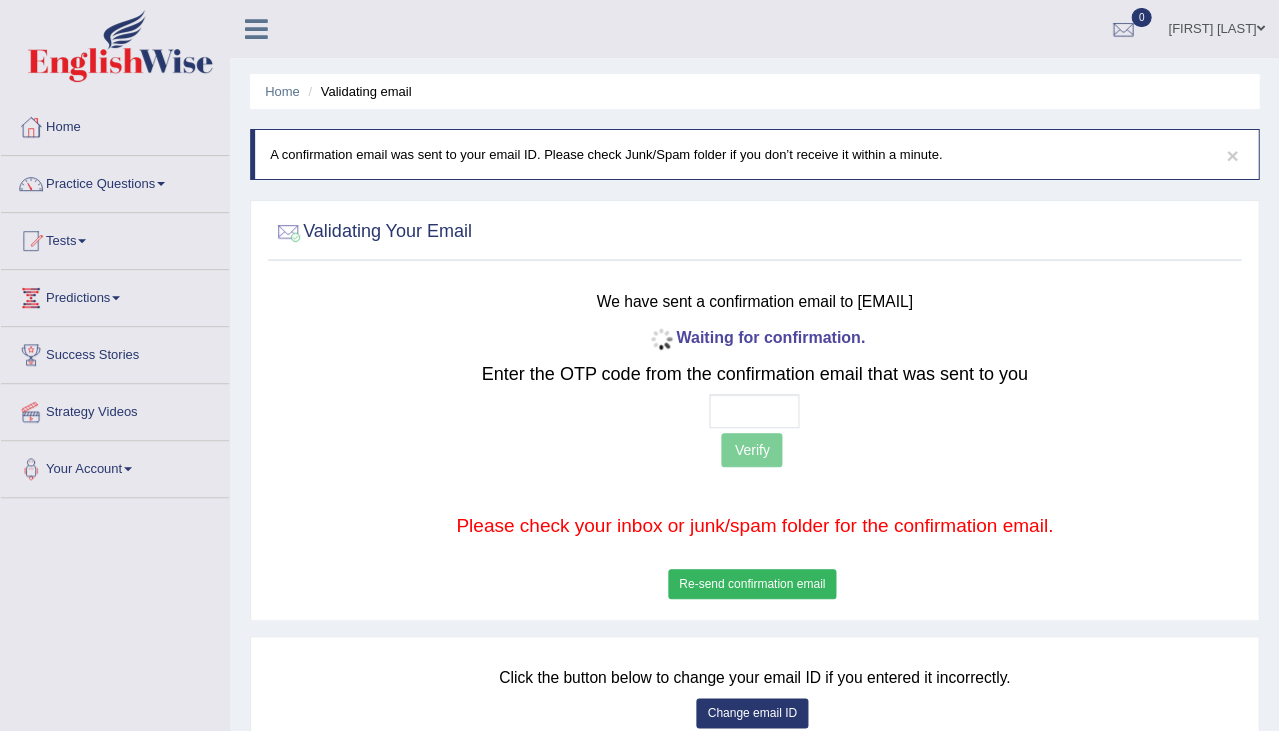 click at bounding box center (754, 411) 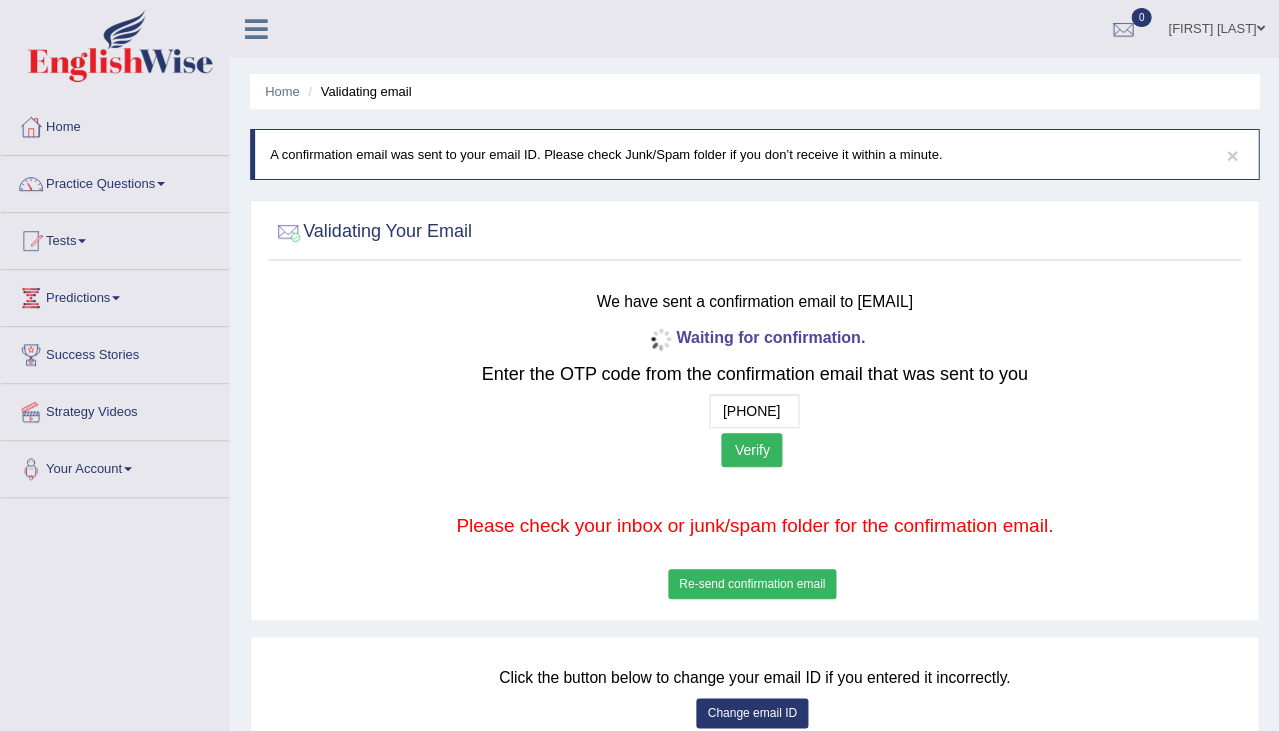 type on "7  0  7  5" 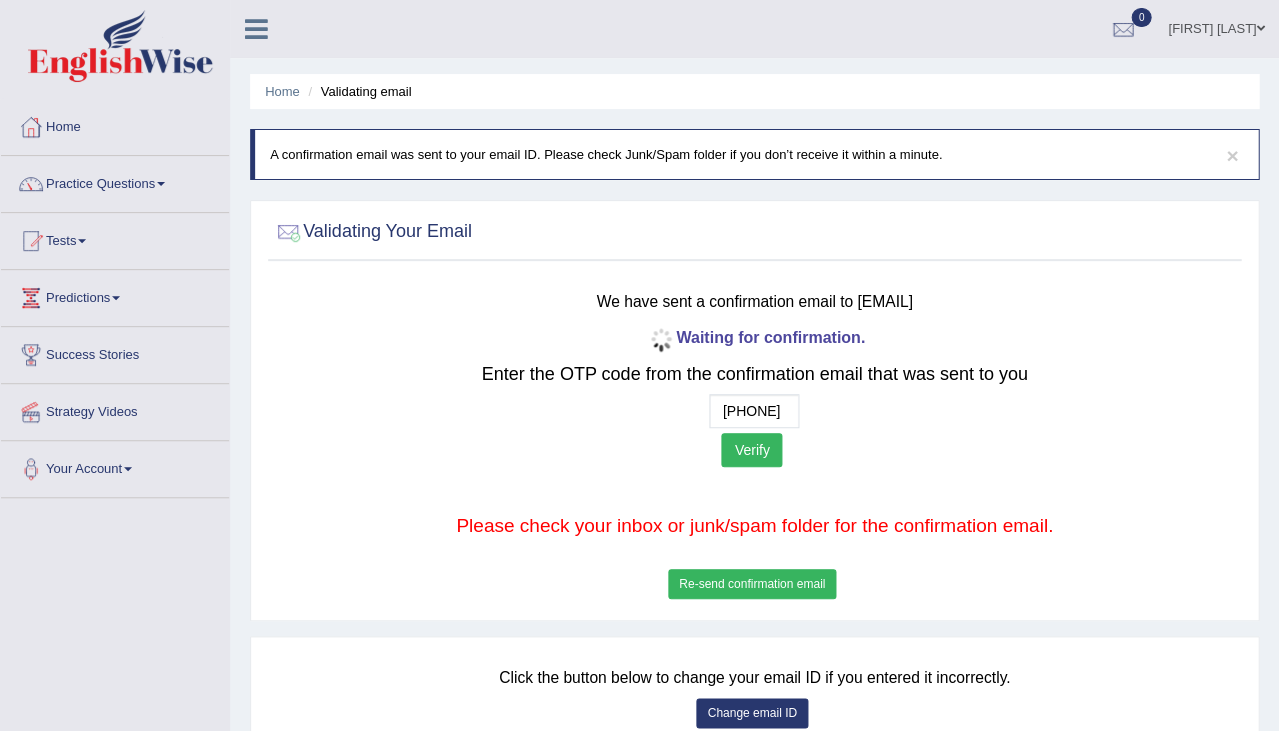 click on "Verify" at bounding box center [751, 450] 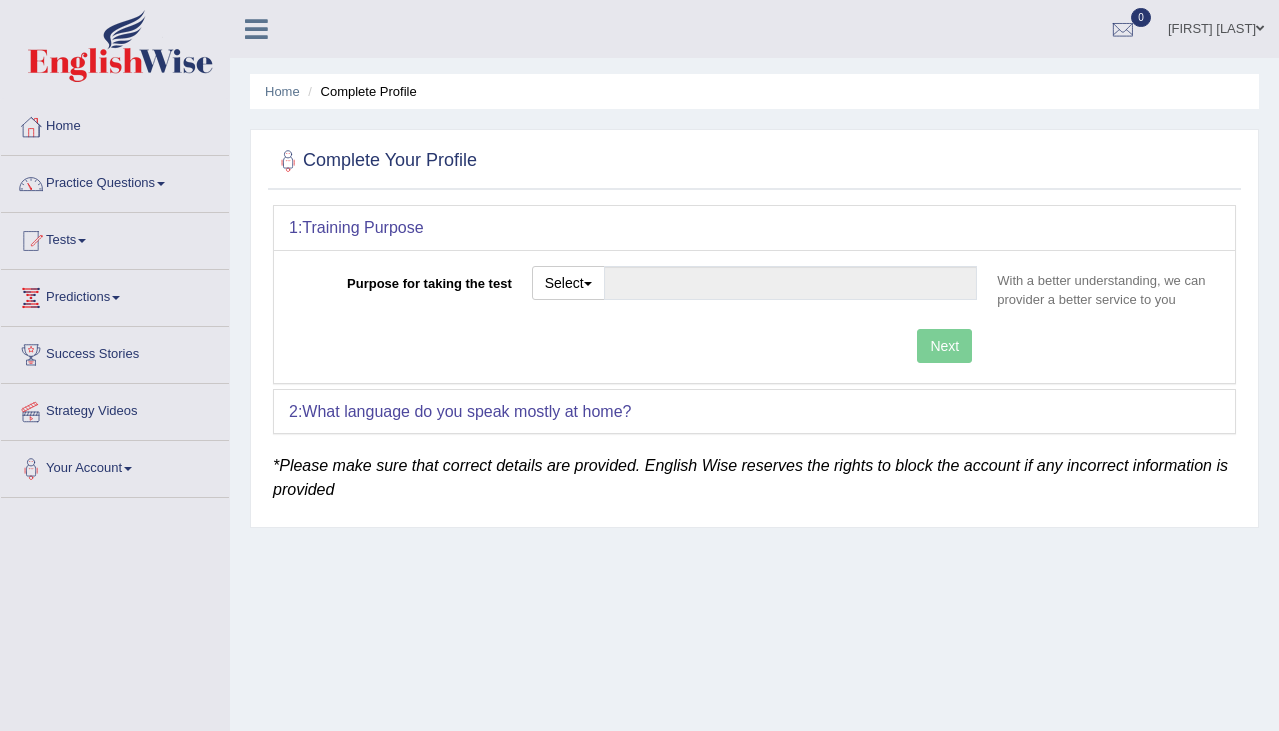 scroll, scrollTop: 0, scrollLeft: 0, axis: both 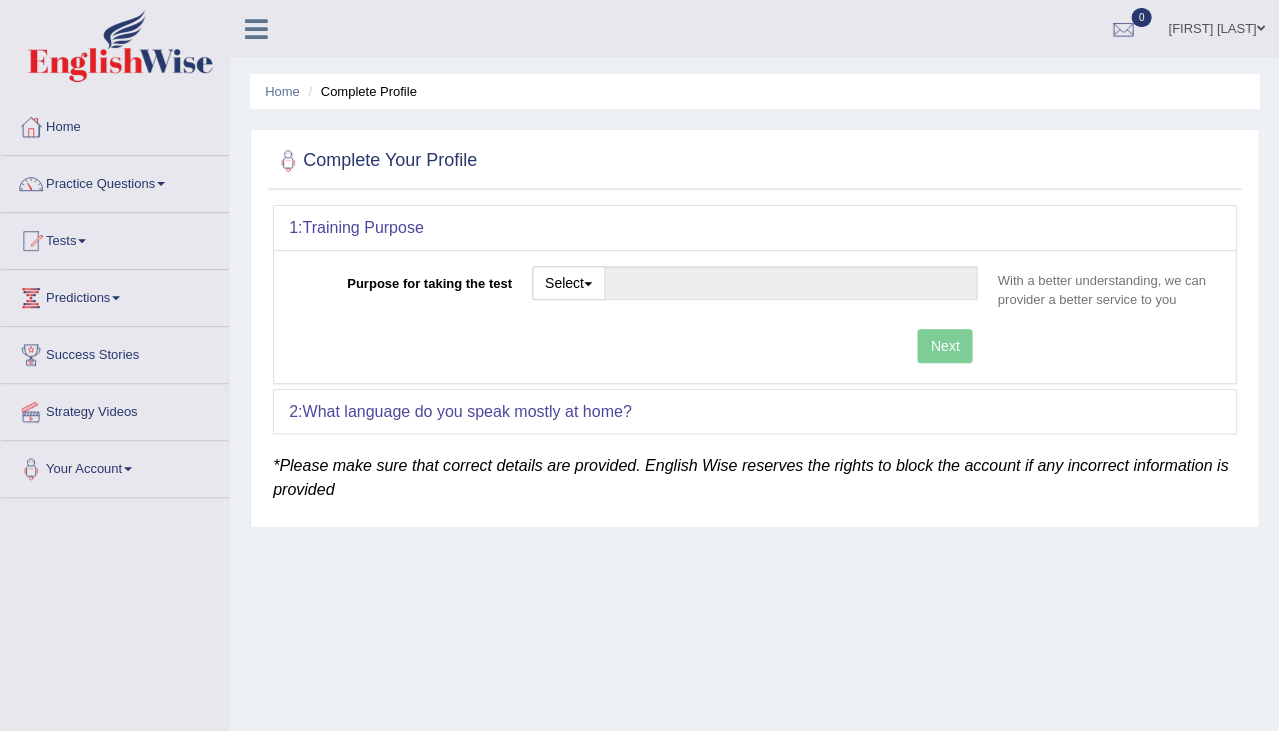 click on "Select
Student Visa
Permanent Residency
Nursing
Other" at bounding box center (568, 285) 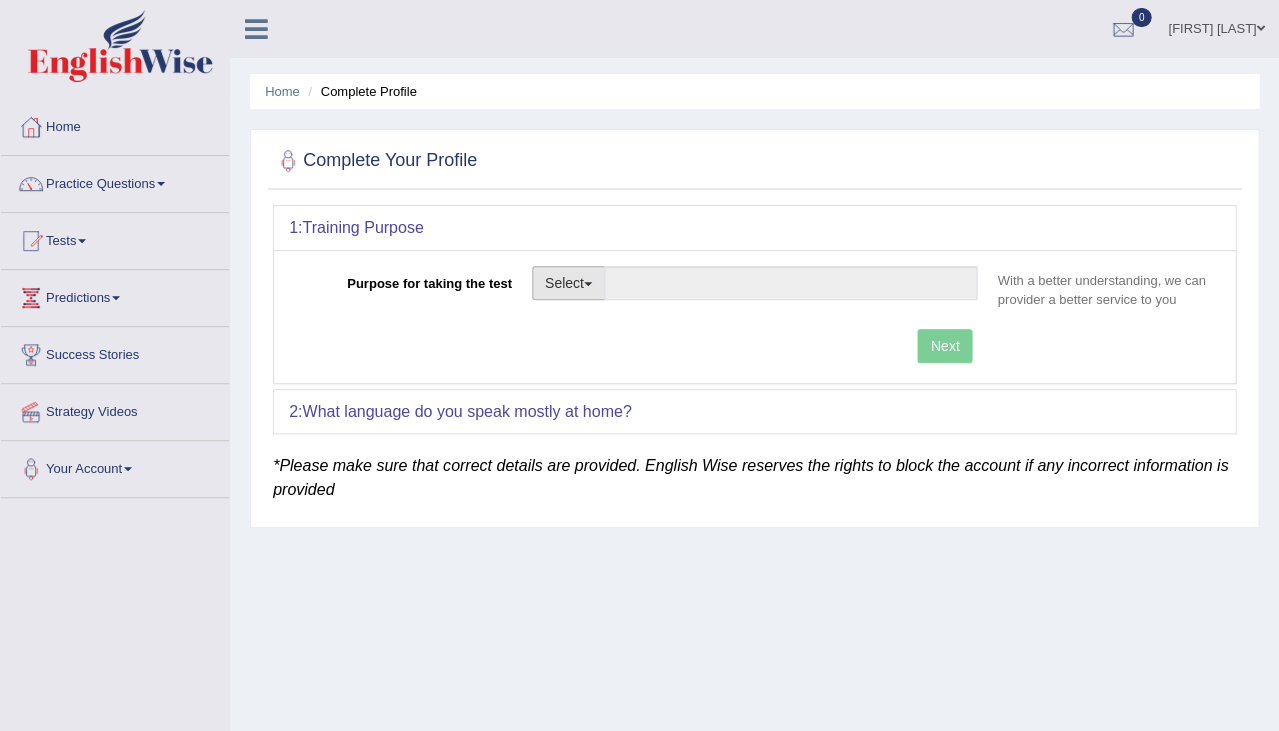 click on "Select" at bounding box center [568, 283] 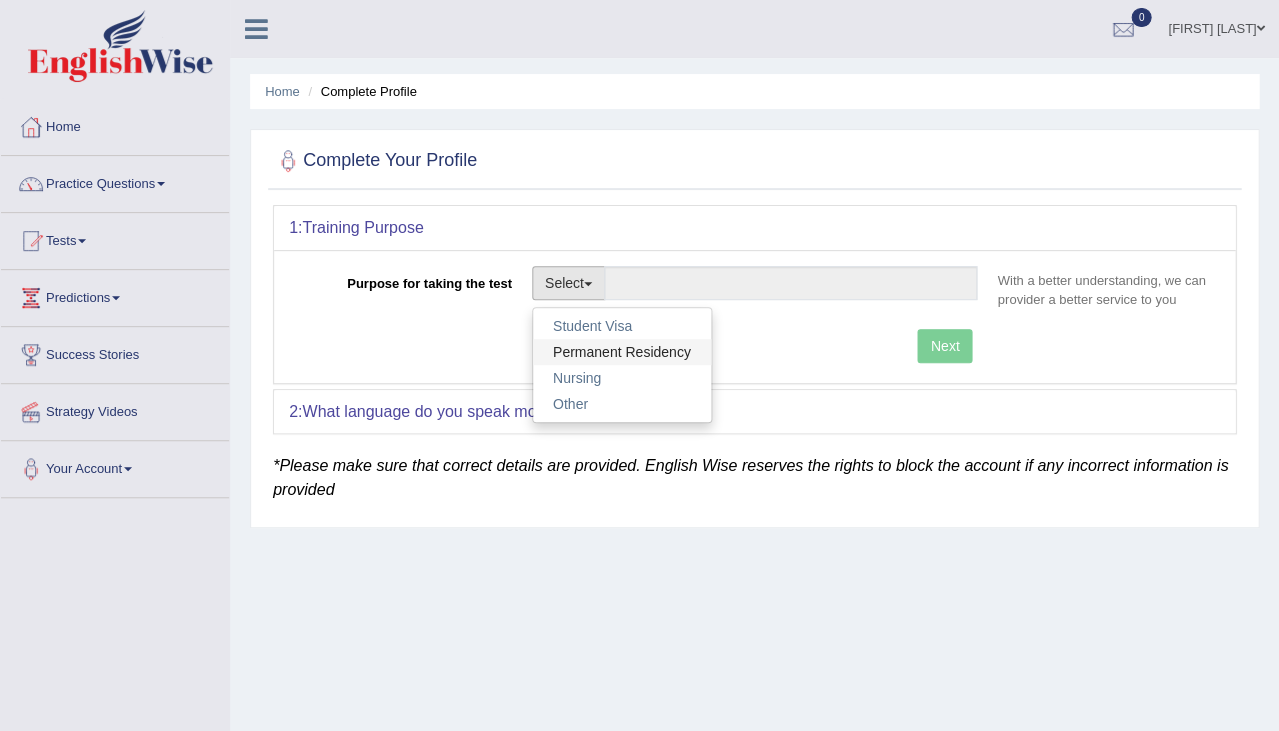 click on "Permanent Residency" at bounding box center [622, 352] 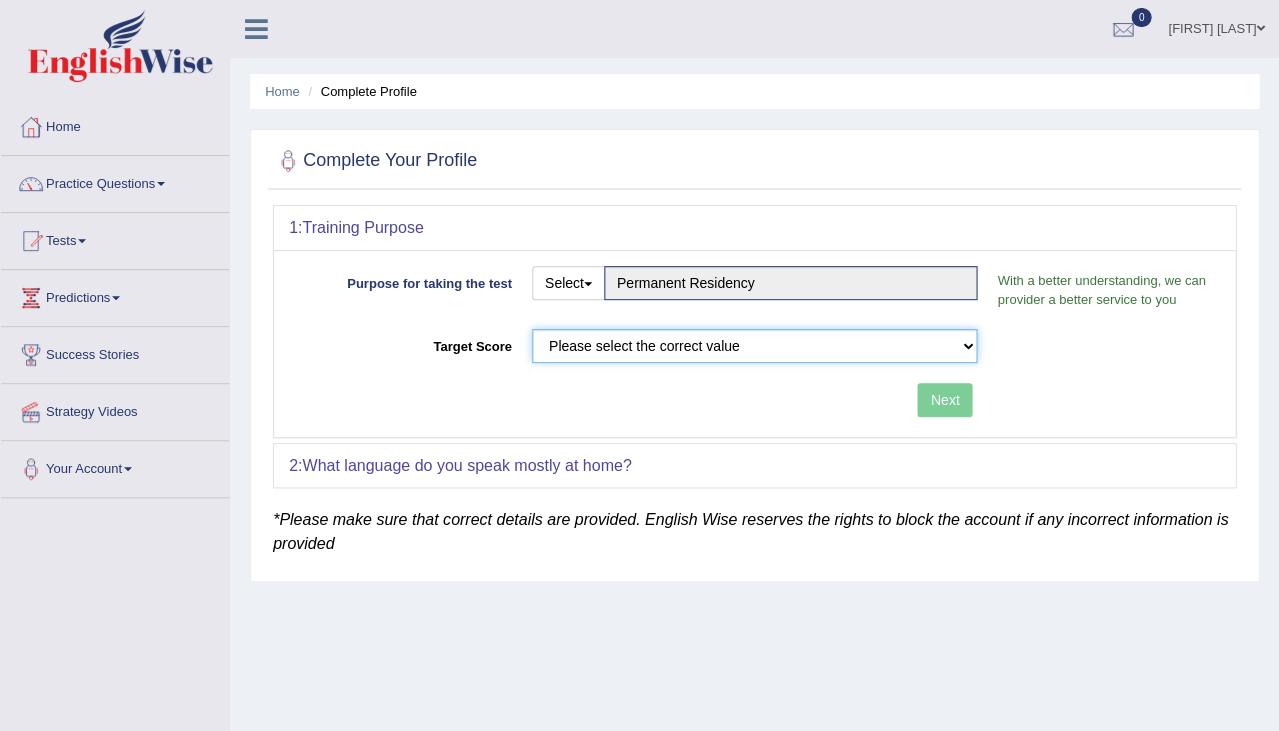 select on "58" 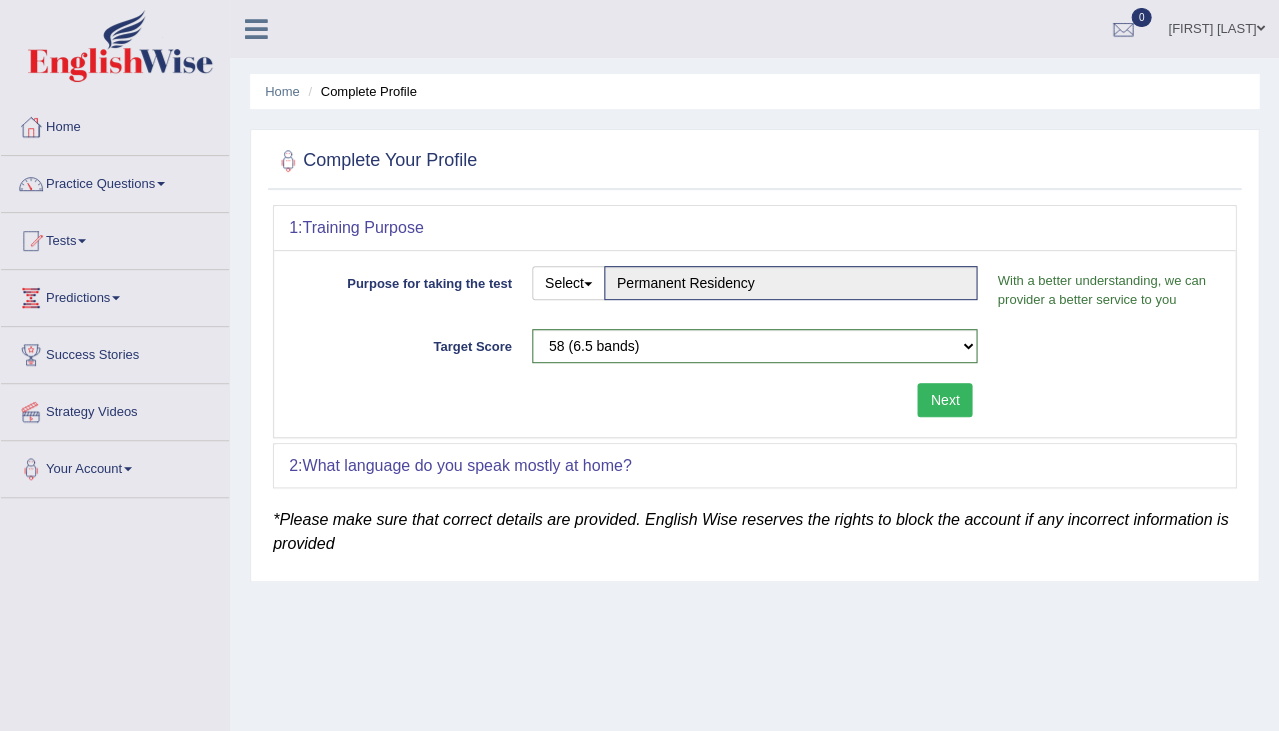 click on "Next" at bounding box center (944, 400) 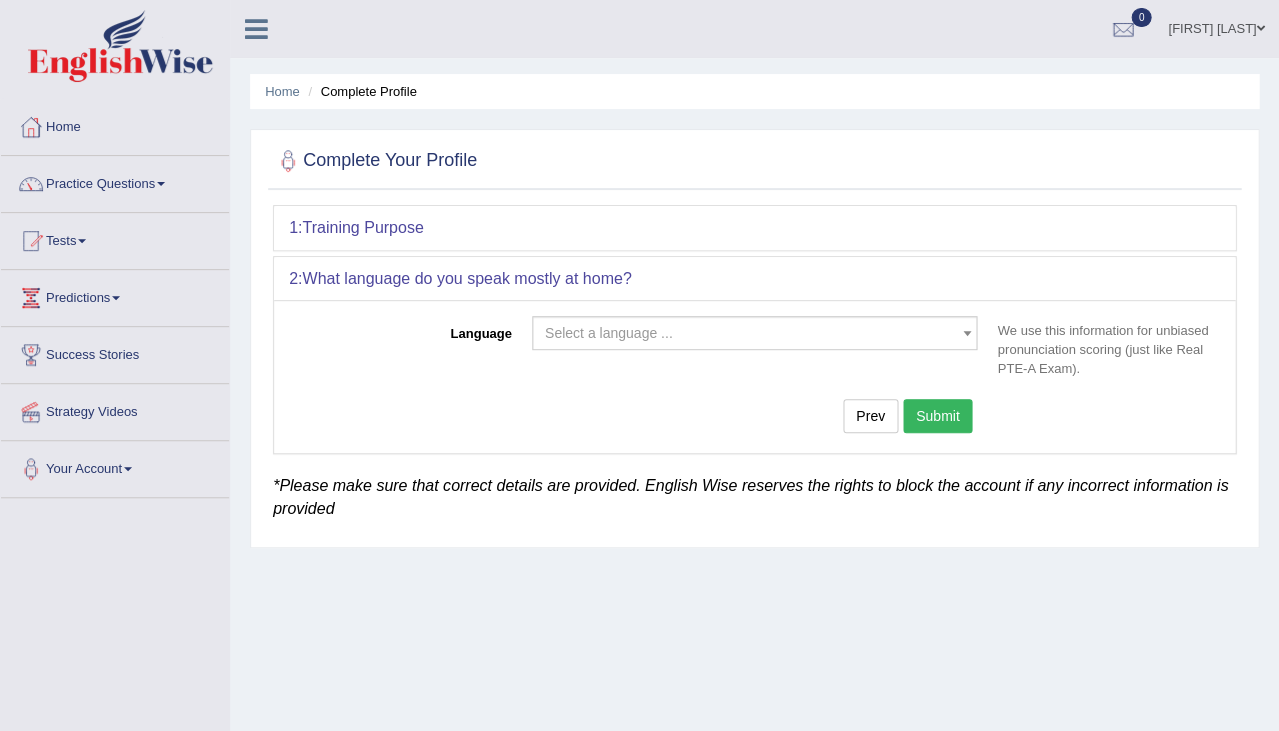 click on "Select a language ..." at bounding box center (755, 333) 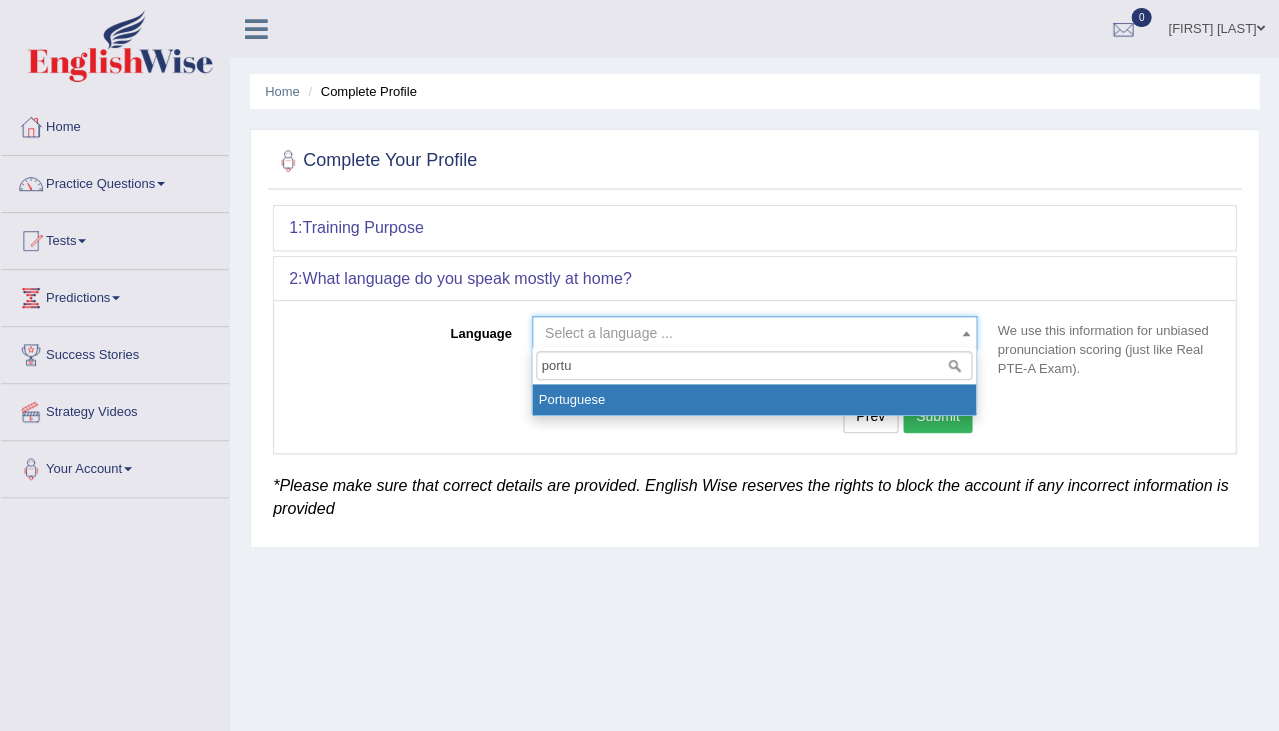 type on "portu" 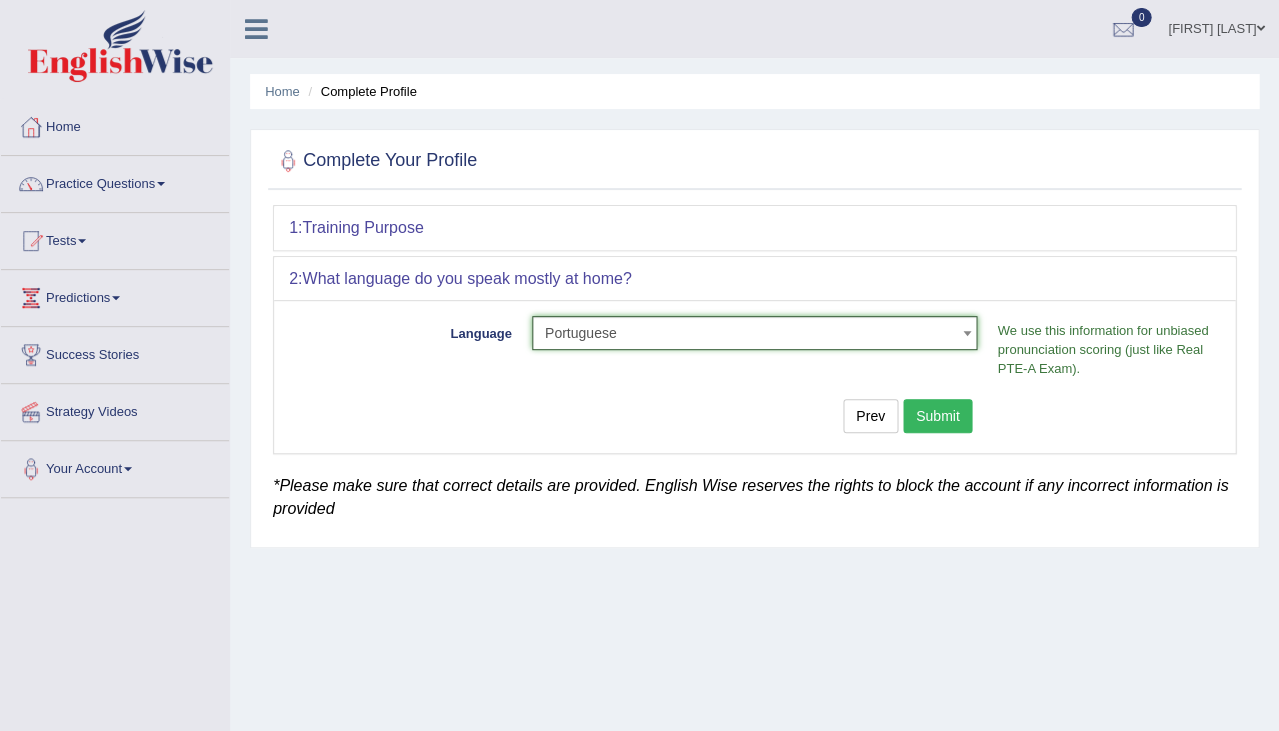 click on "Submit" at bounding box center (938, 416) 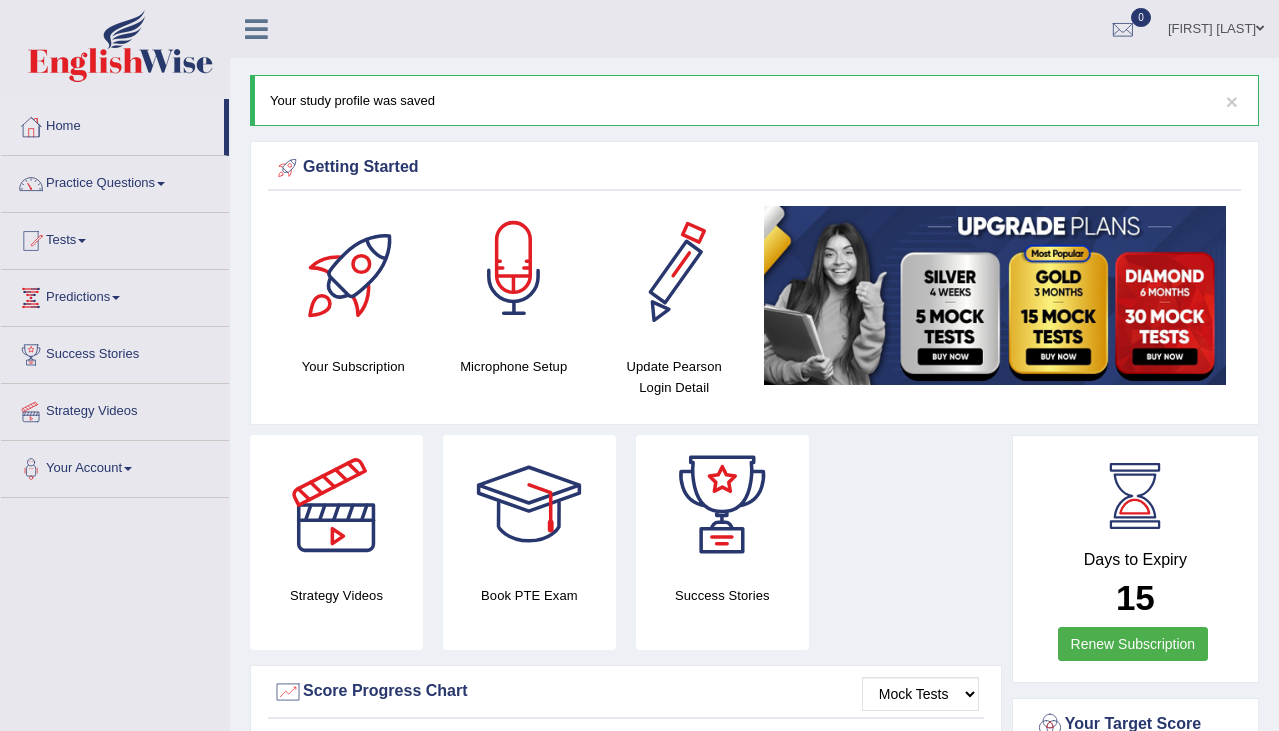 scroll, scrollTop: 0, scrollLeft: 0, axis: both 